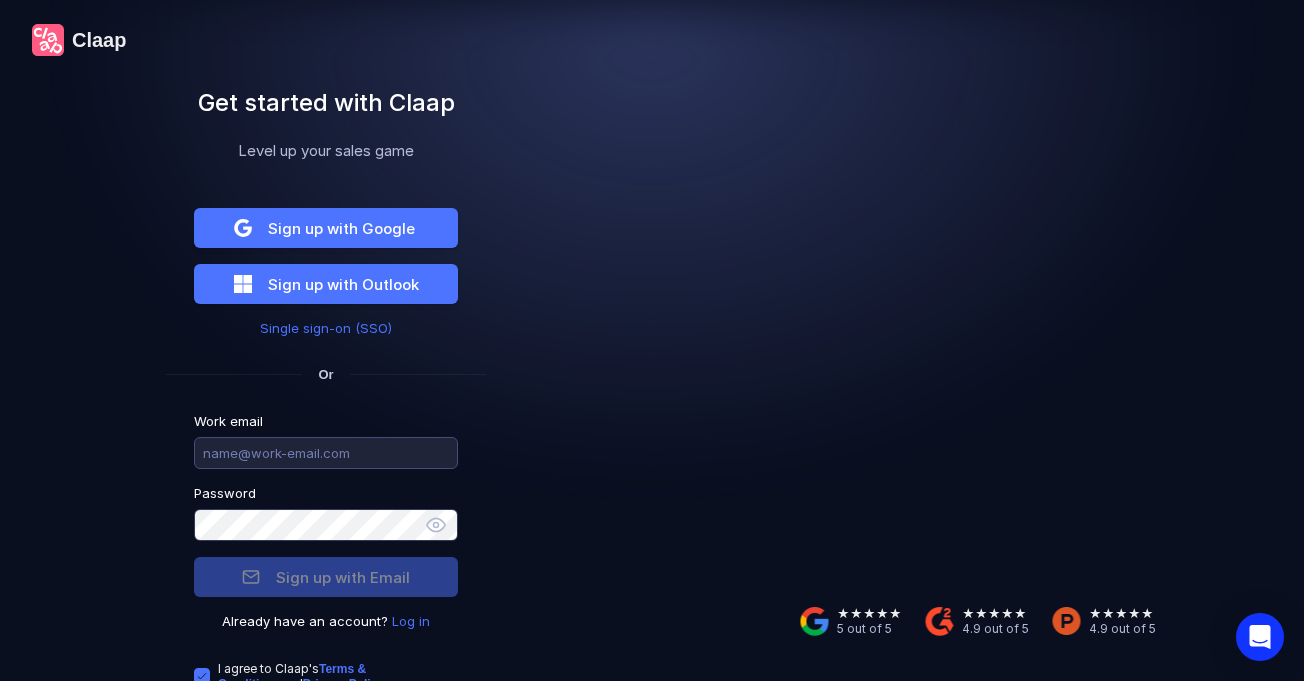 scroll, scrollTop: 0, scrollLeft: 0, axis: both 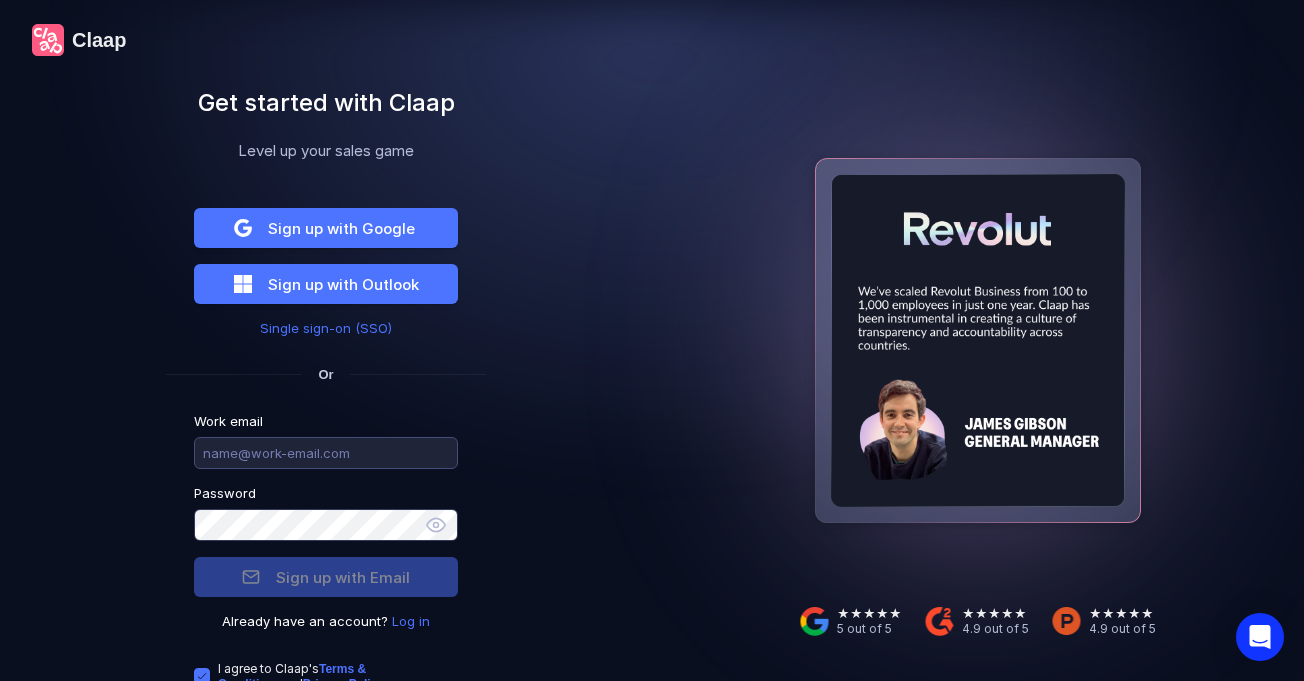 click at bounding box center (326, 453) 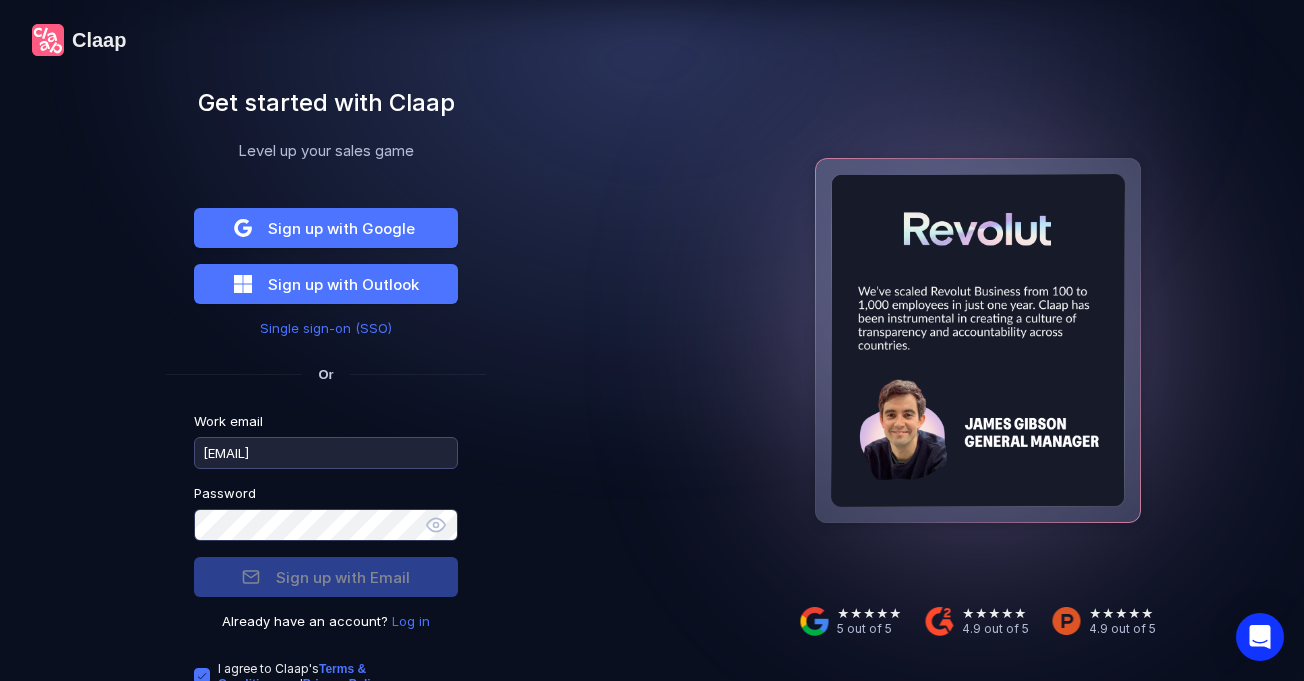 type on "[EMAIL]" 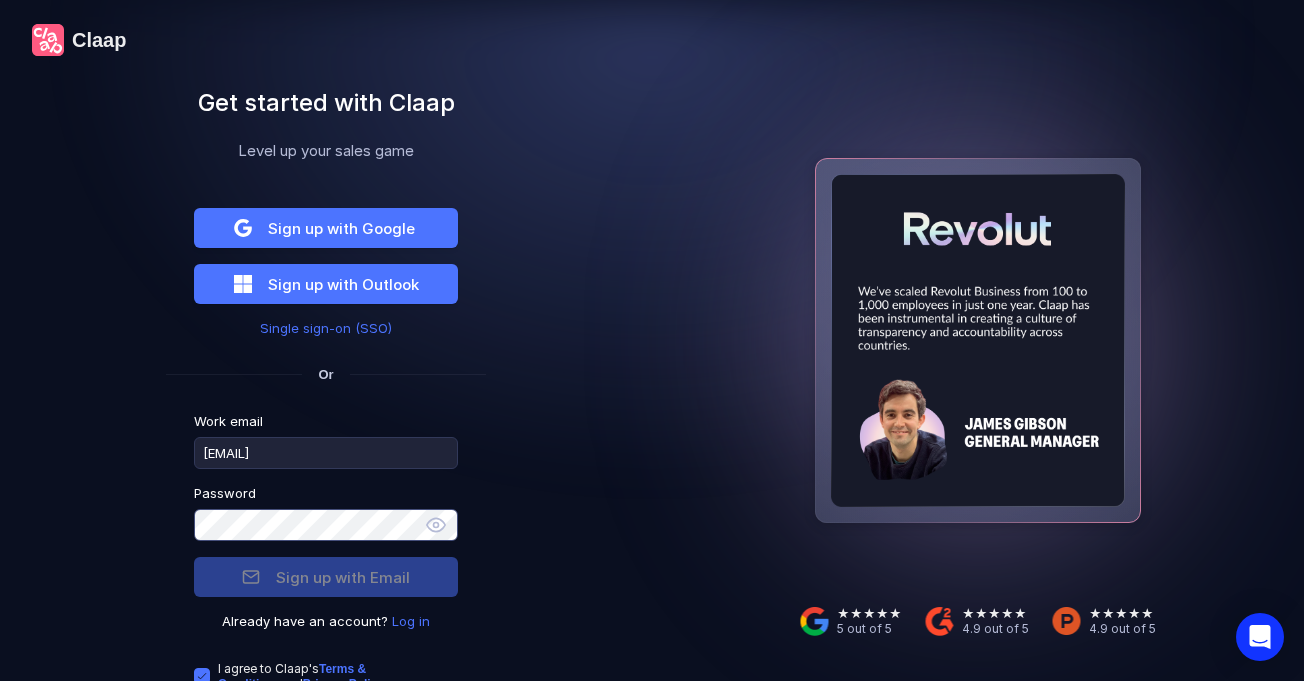 scroll, scrollTop: 34, scrollLeft: 0, axis: vertical 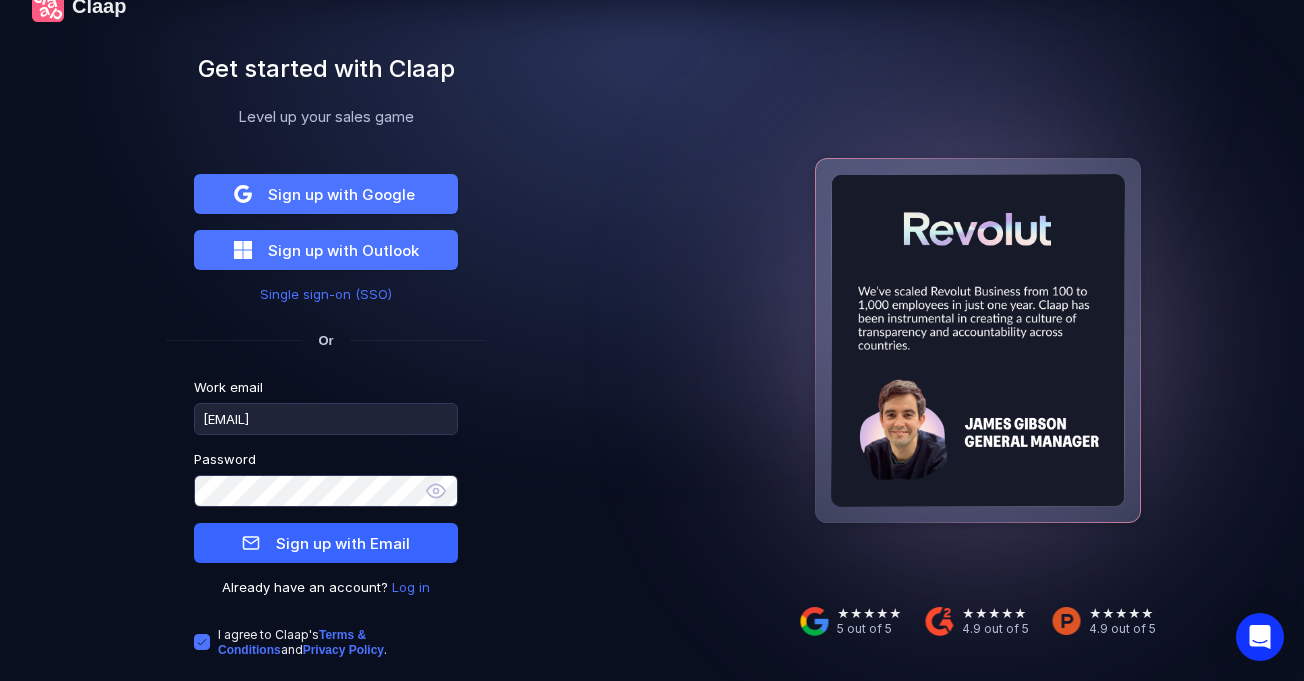click on "Sign up with Email" at bounding box center (326, 543) 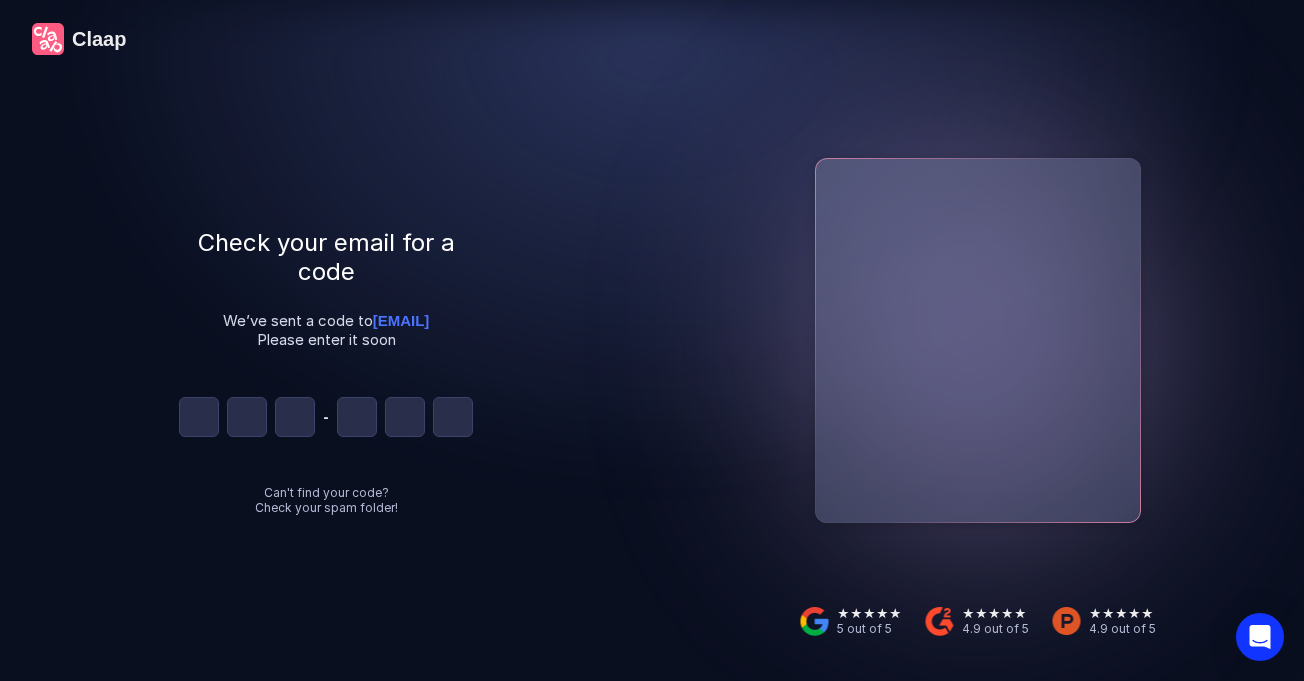 scroll, scrollTop: 1, scrollLeft: 0, axis: vertical 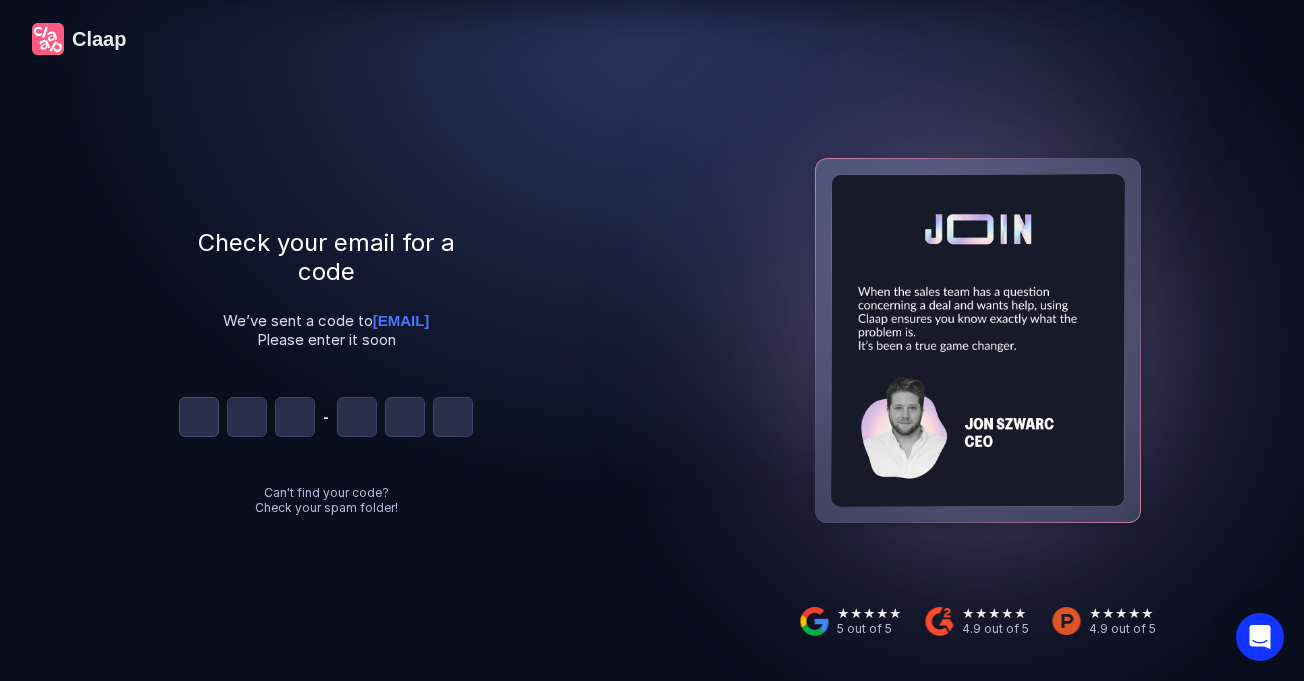 type on "0" 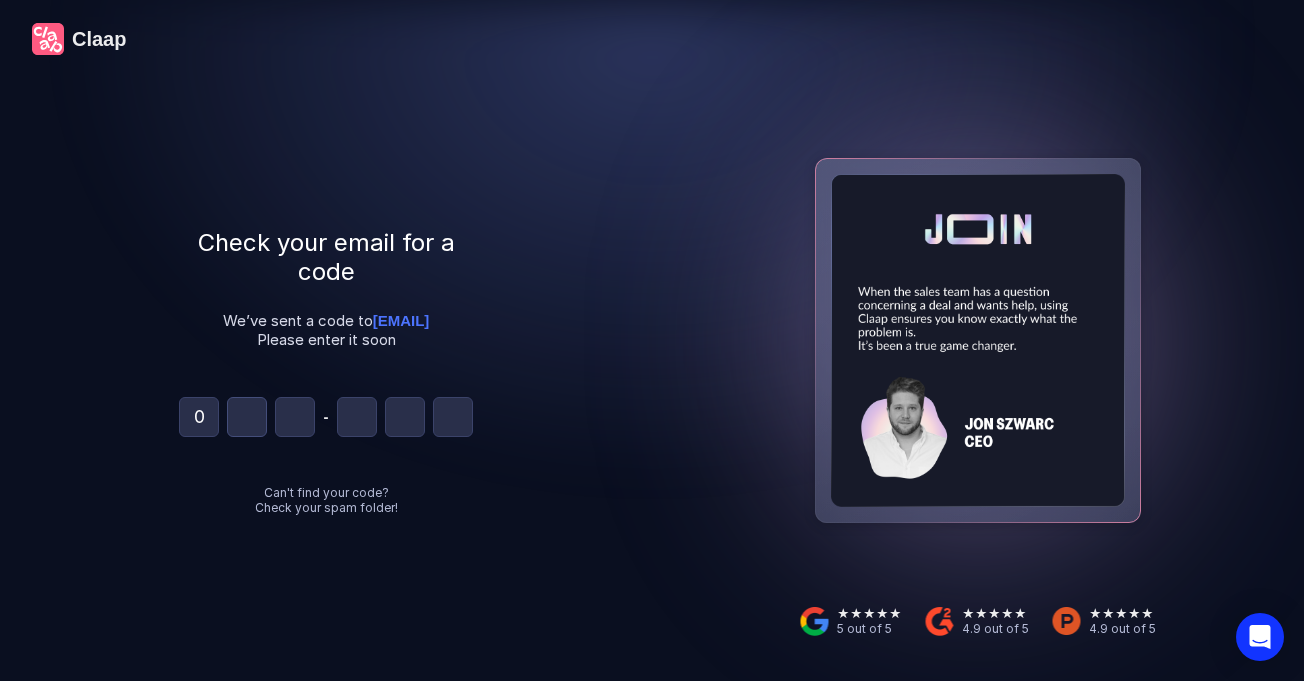 type on "0" 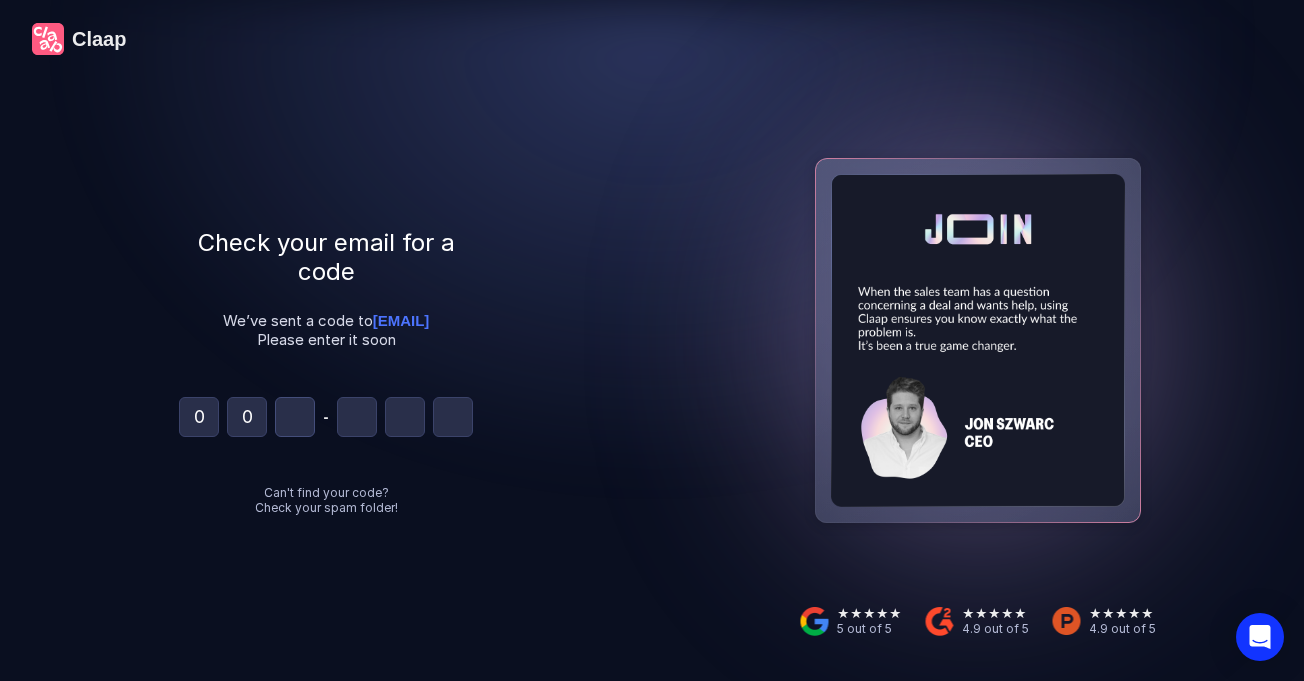 type on "4" 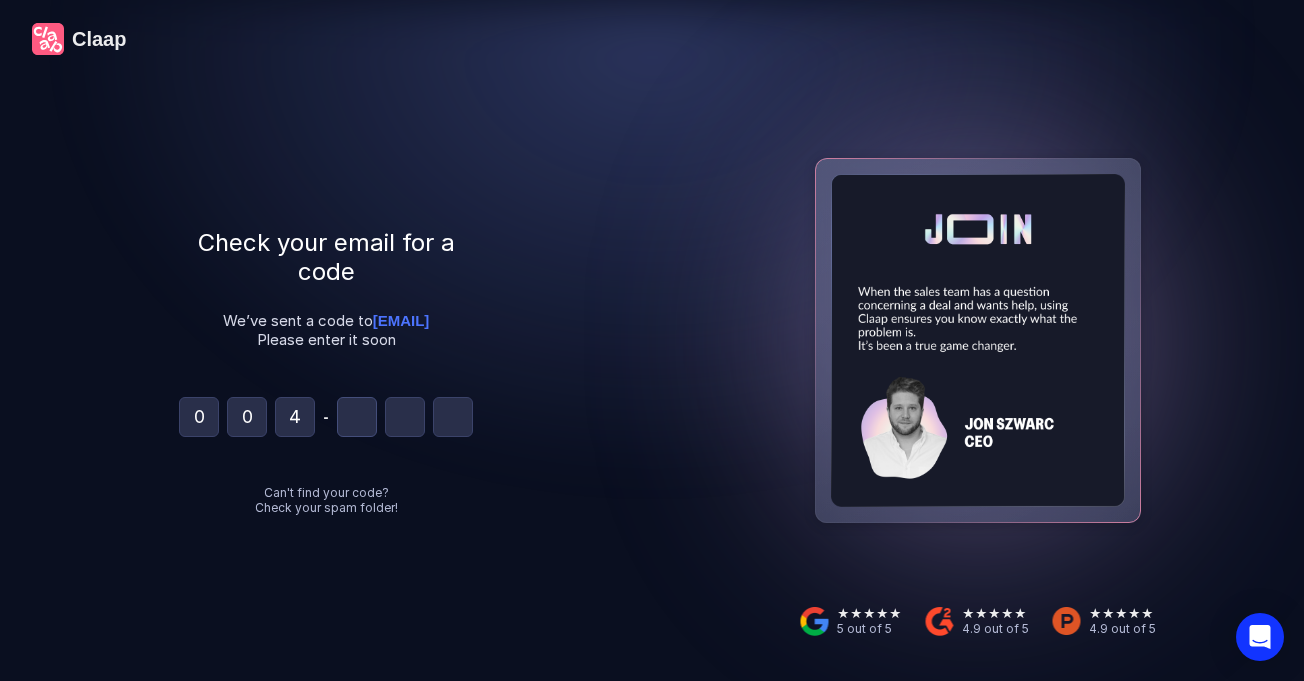 type on "0" 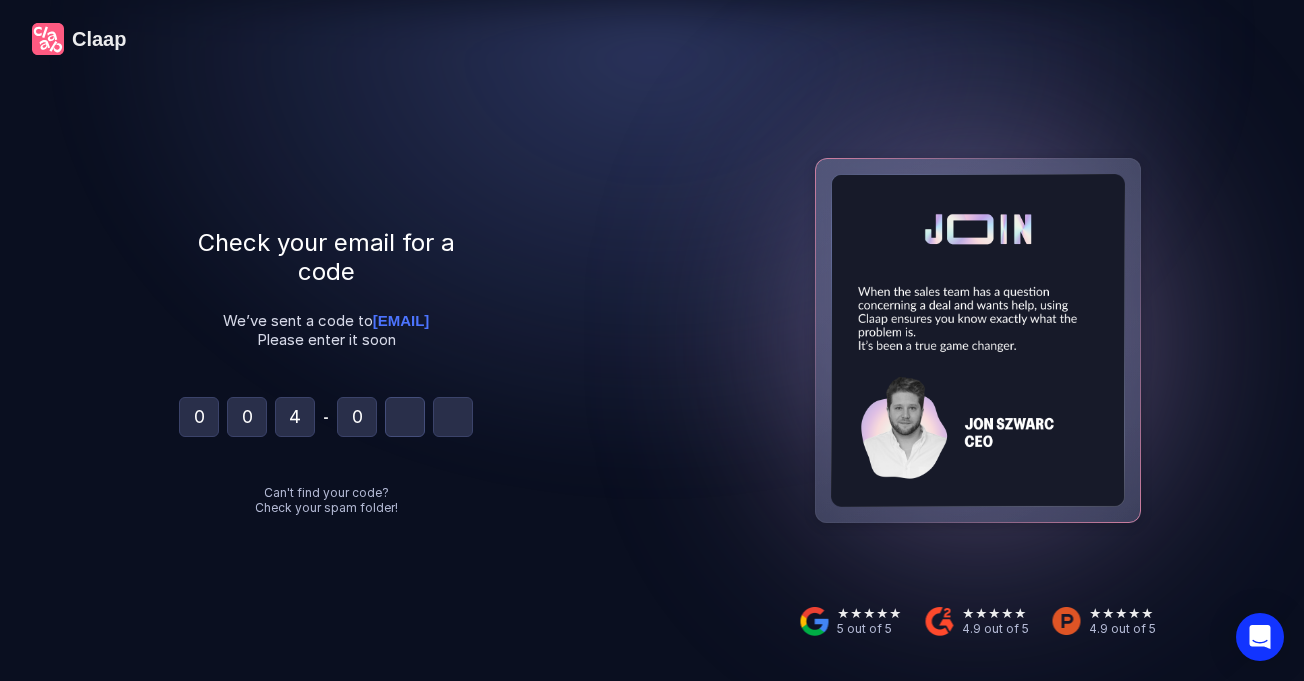 type on "6" 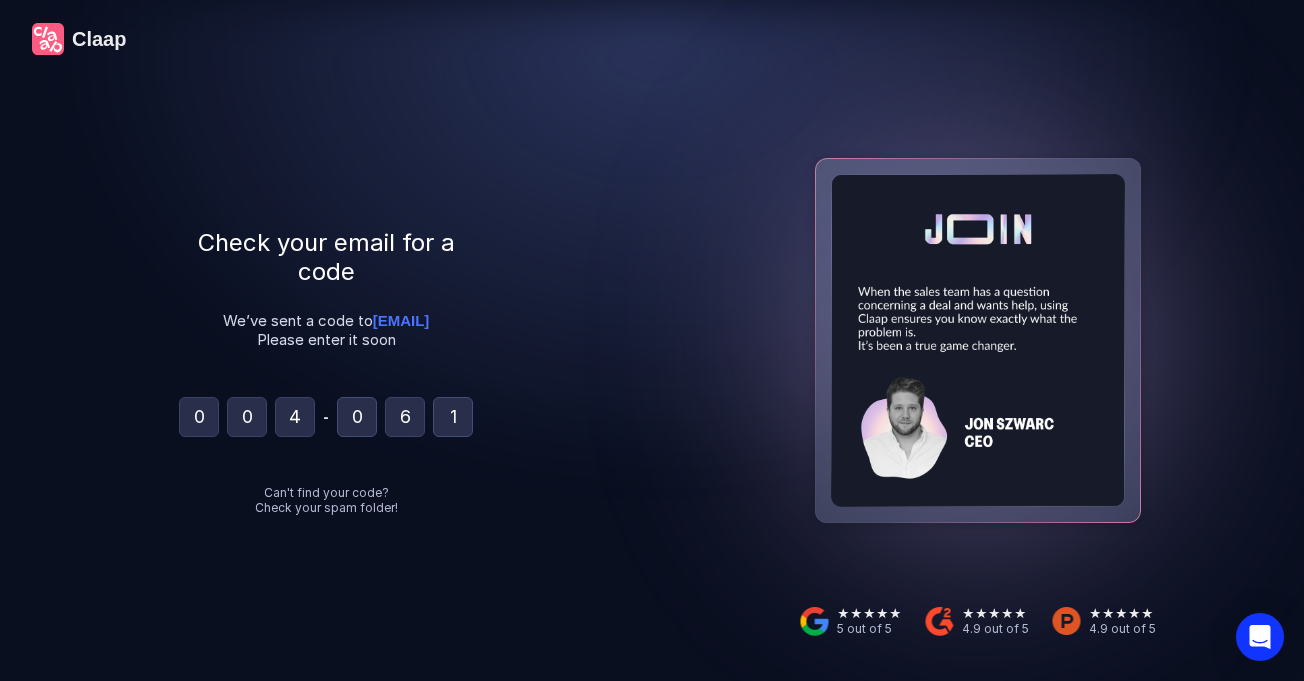 scroll, scrollTop: 0, scrollLeft: 0, axis: both 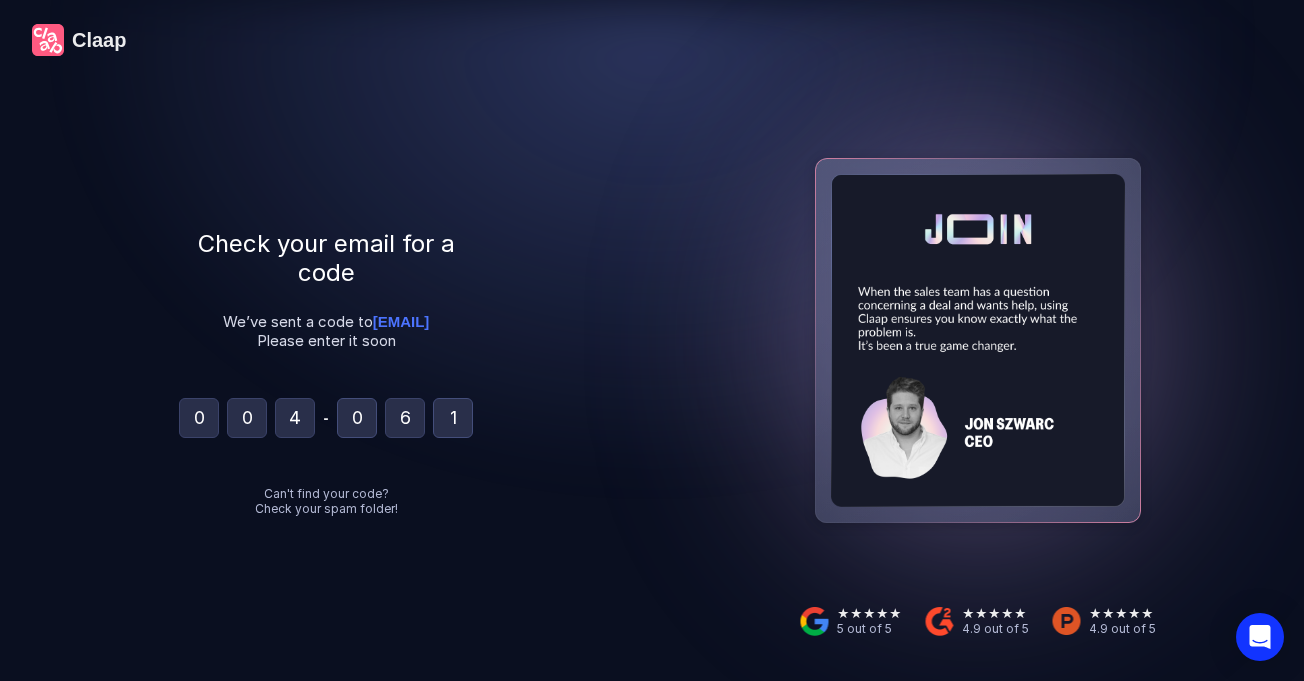 type on "1" 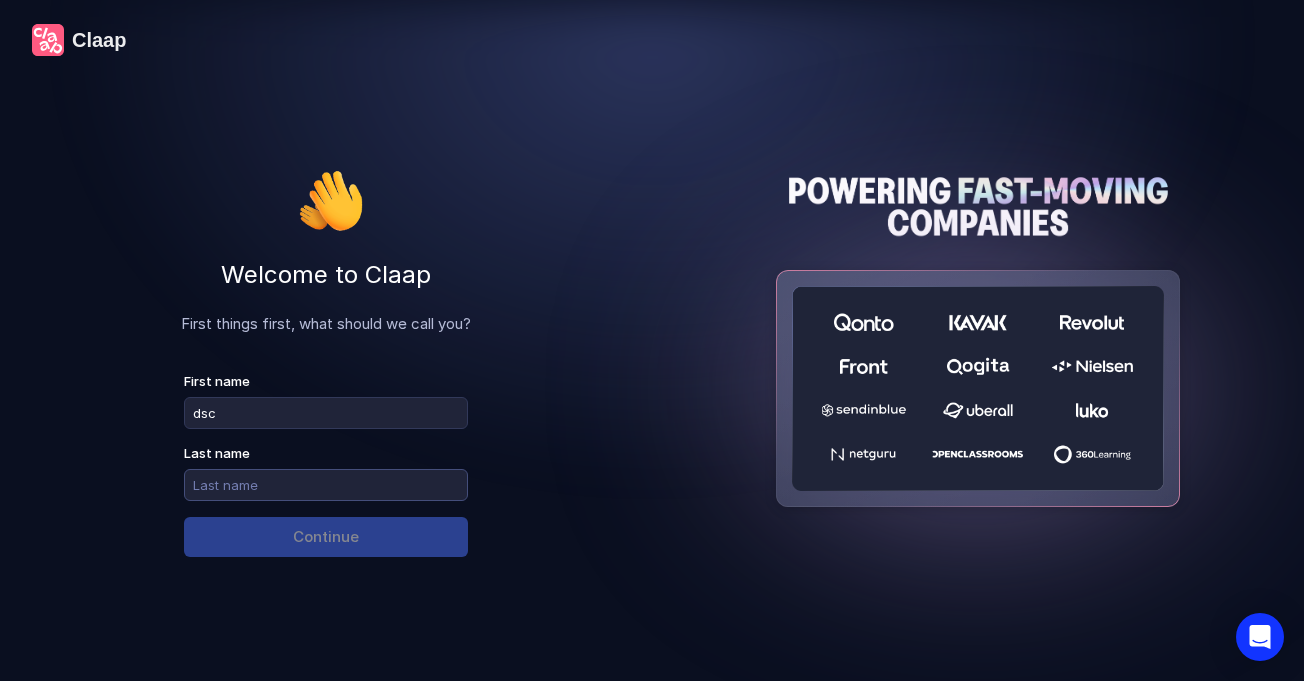 type on "dsc" 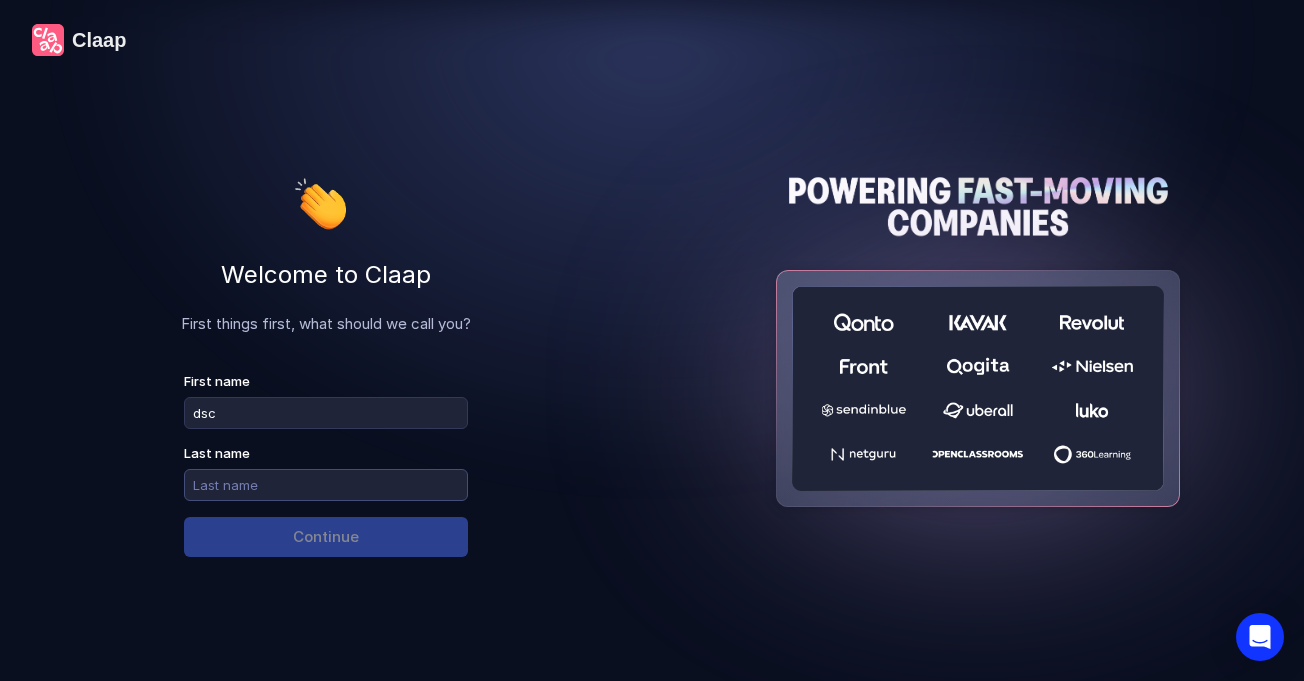 click at bounding box center [326, 485] 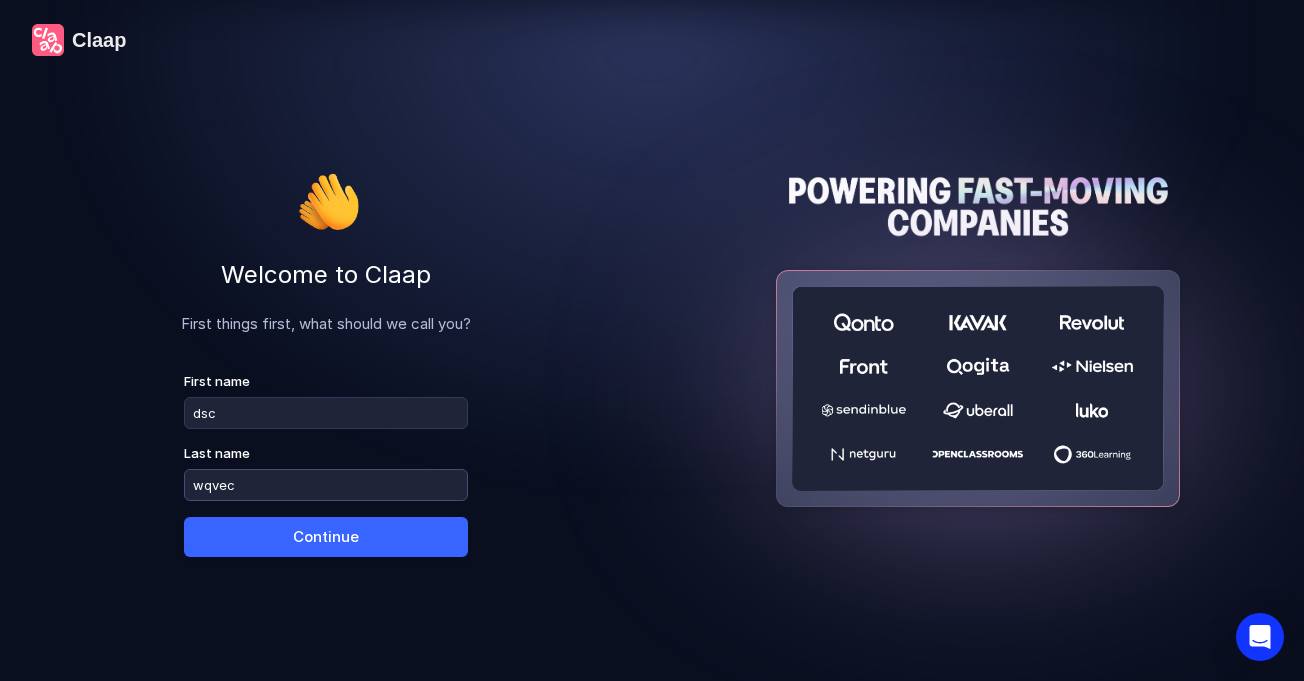type on "wqvec" 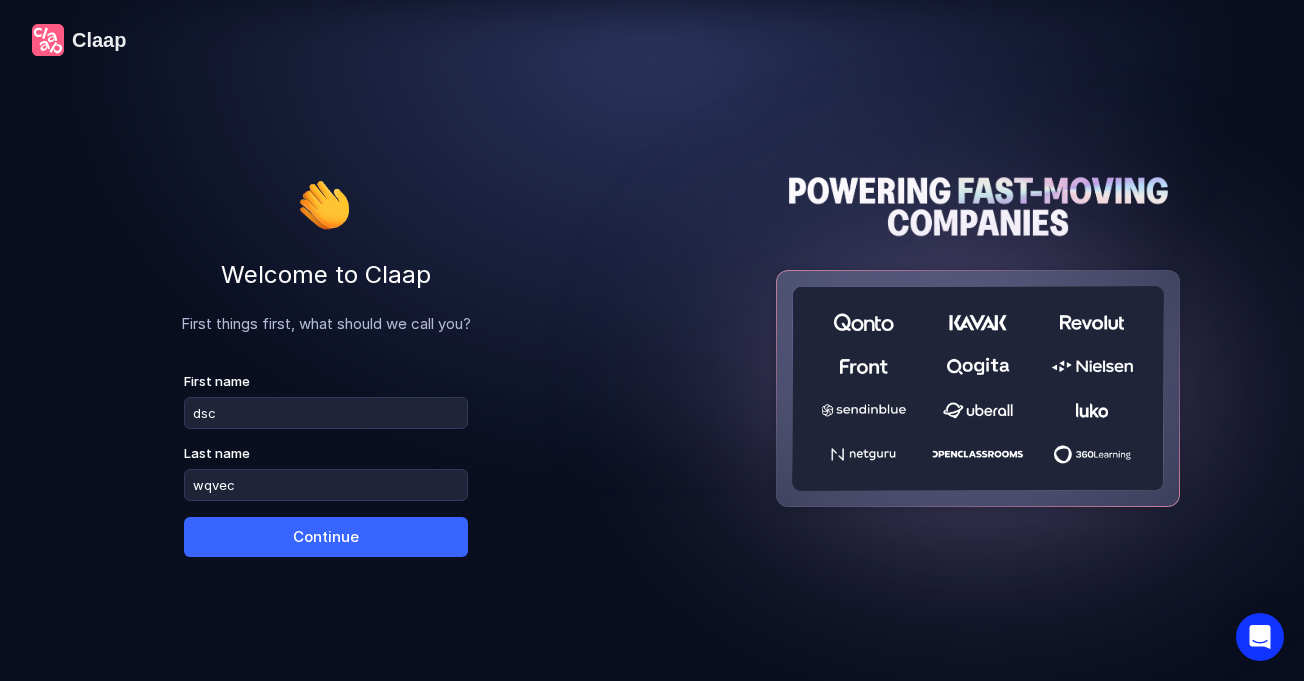 click on "Continue" at bounding box center (326, 537) 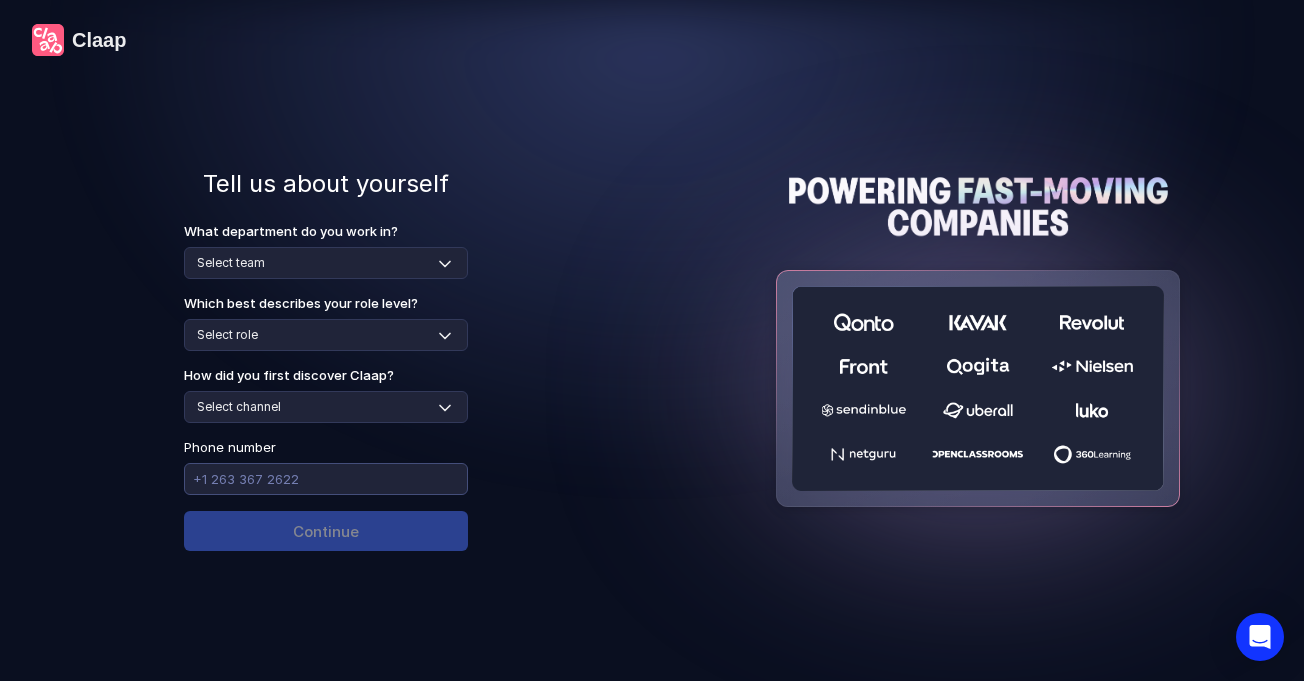 click at bounding box center [326, 479] 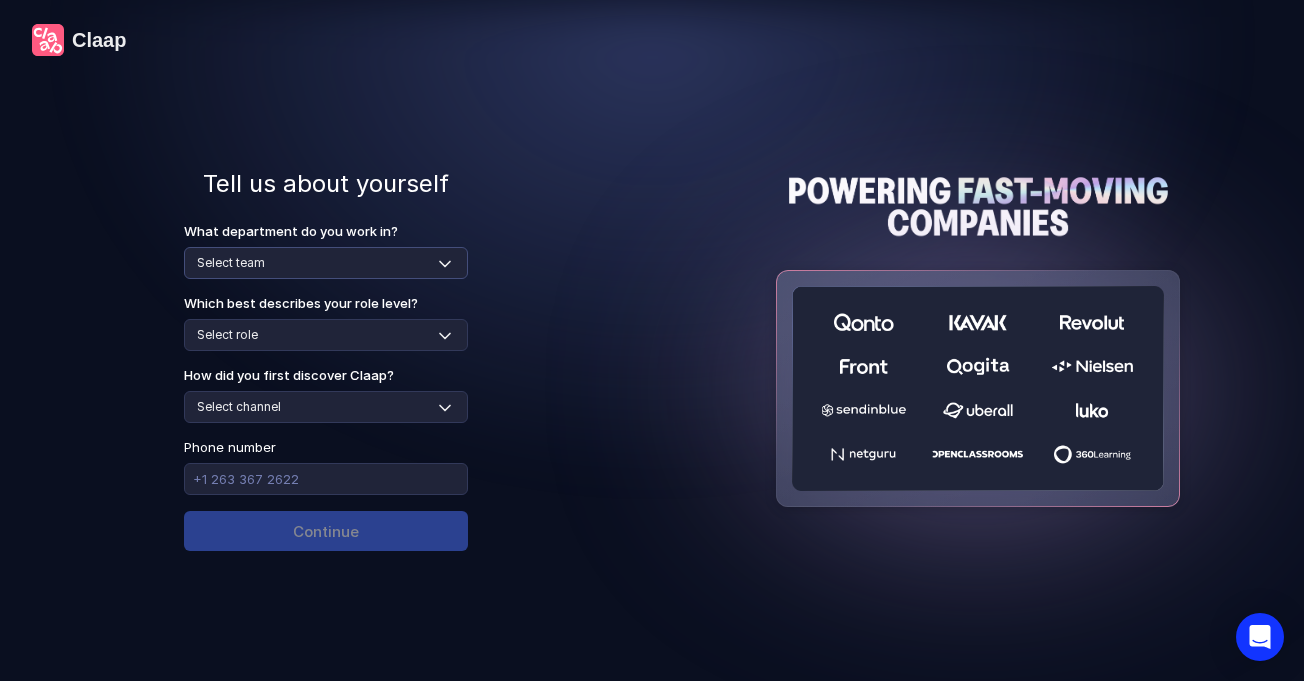 click on "Select team Sales Marketing Operations Customer Support Human Resources Product & Engineering Finance" at bounding box center [326, 263] 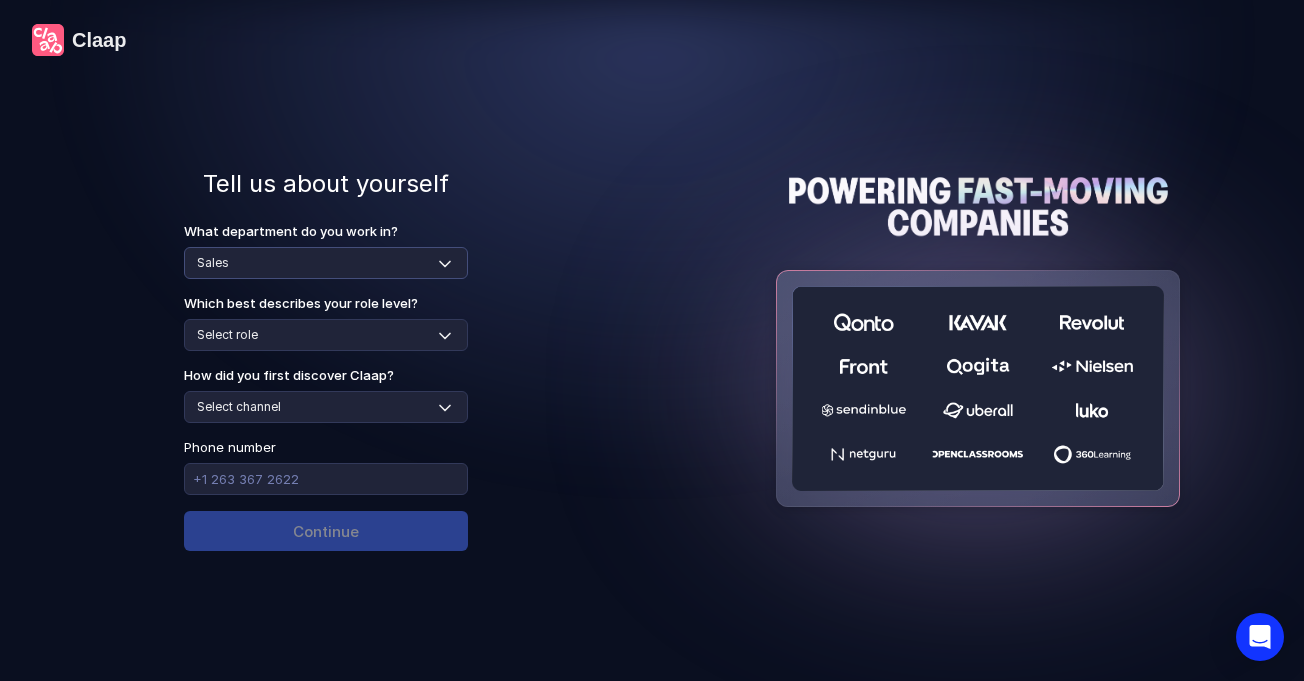 click on "Select team Sales Marketing Operations Customer Support Human Resources Product & Engineering Finance" at bounding box center (326, 263) 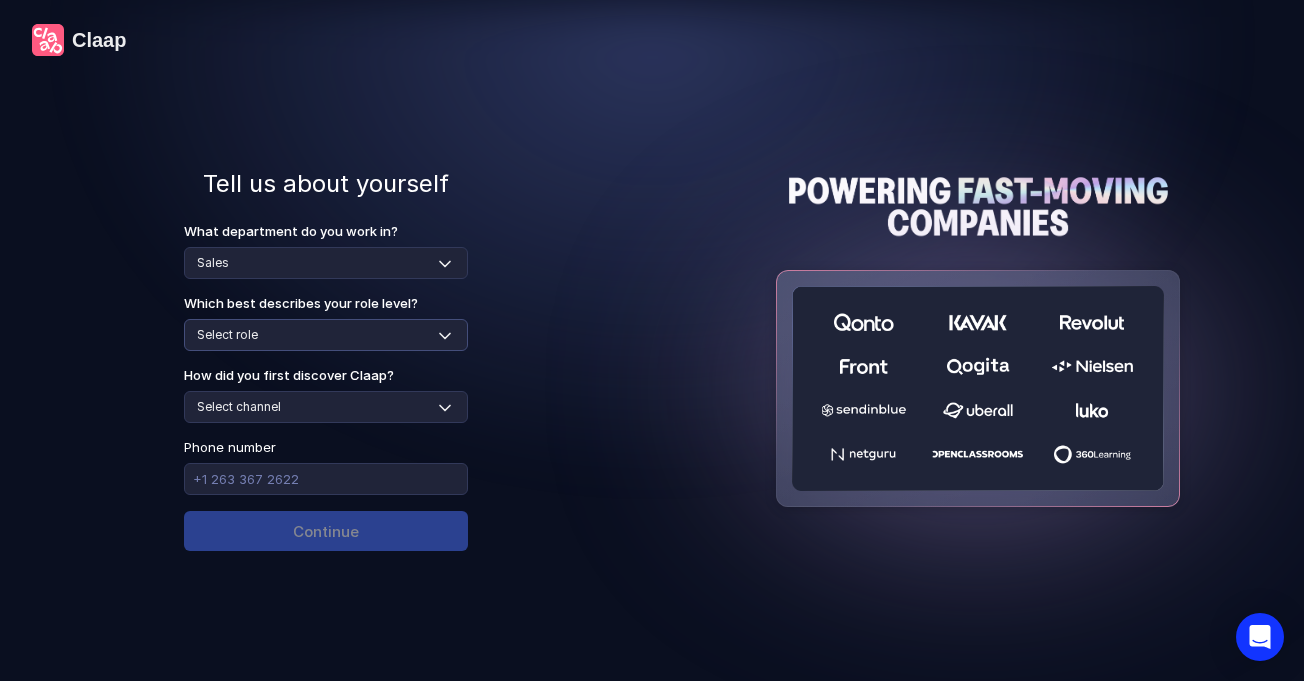 click on "Select role Individual Contributor / Team Member Manager / Team Leader Senior Leadership: Head of, Director, VP, ... Executive / C-suite" at bounding box center [326, 335] 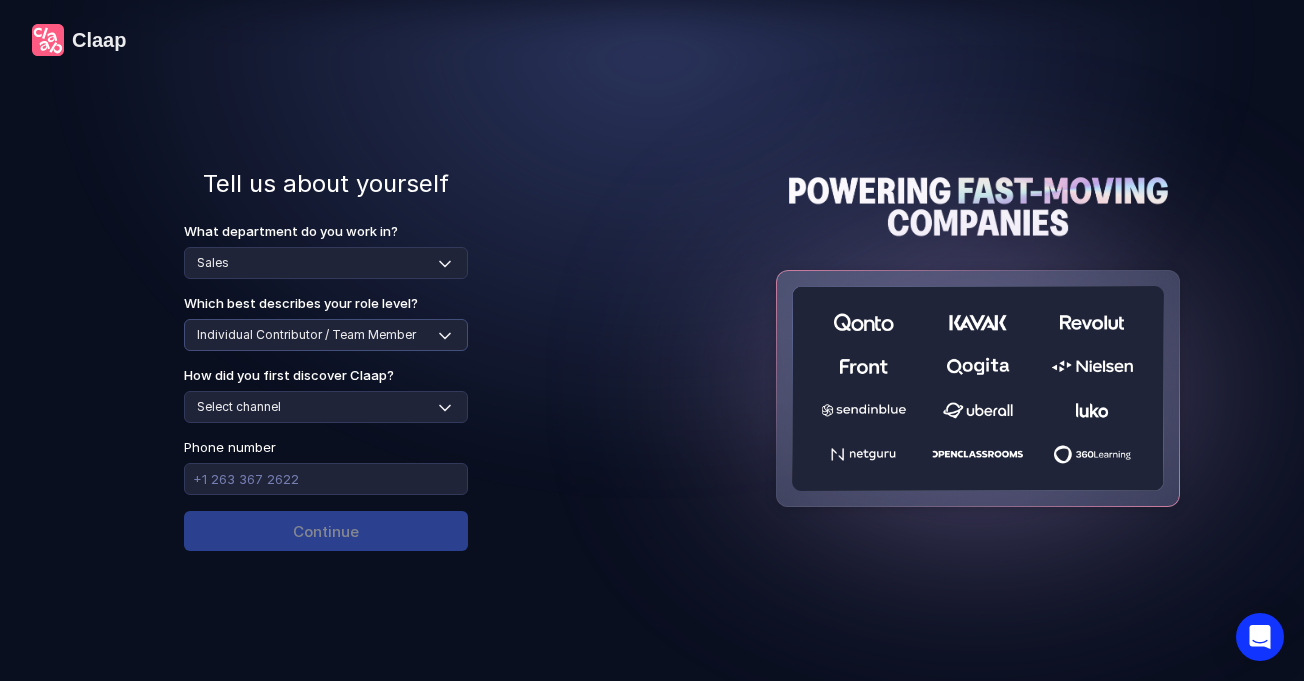 click on "Select role Individual Contributor / Team Member Manager / Team Leader Senior Leadership: Head of, Director, VP, ... Executive / C-suite" at bounding box center (326, 335) 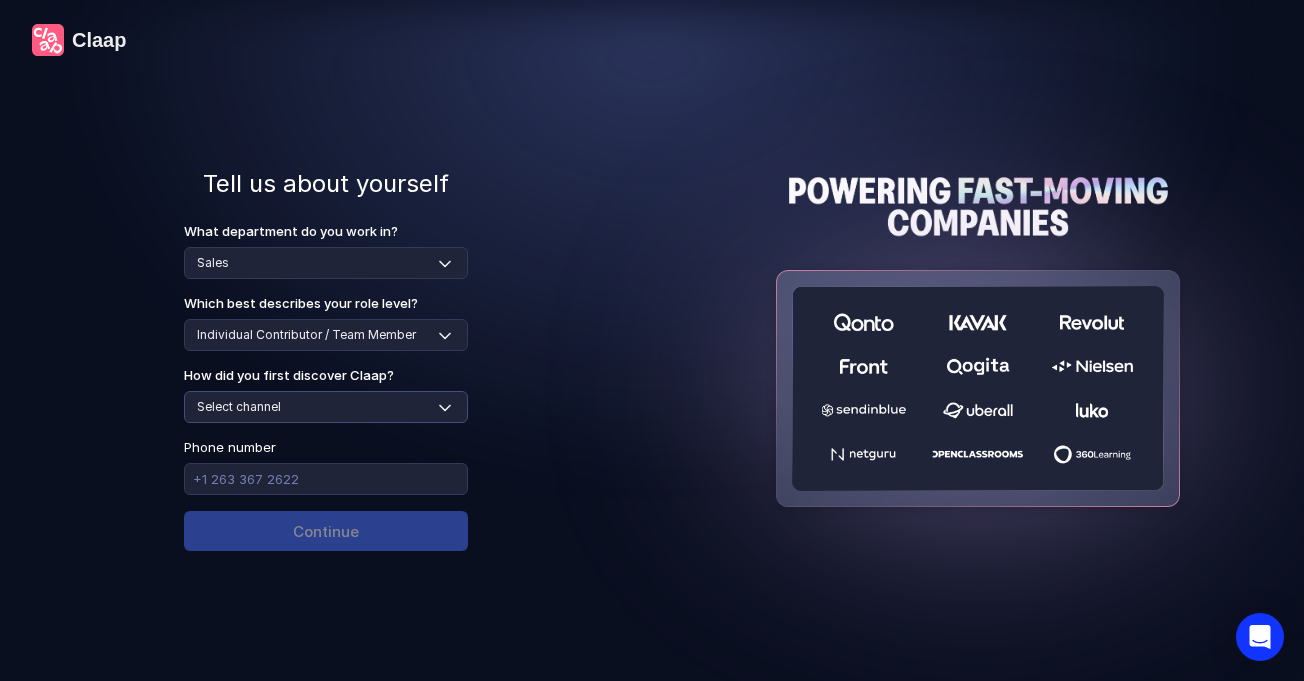 click on "Select channel Social media Youtube or banner advert Claap contacted me Friend or colleague recommendation Someone sent me a video with Claap Podcast or newsletter Google / Web search Product Hunt Other" at bounding box center [326, 407] 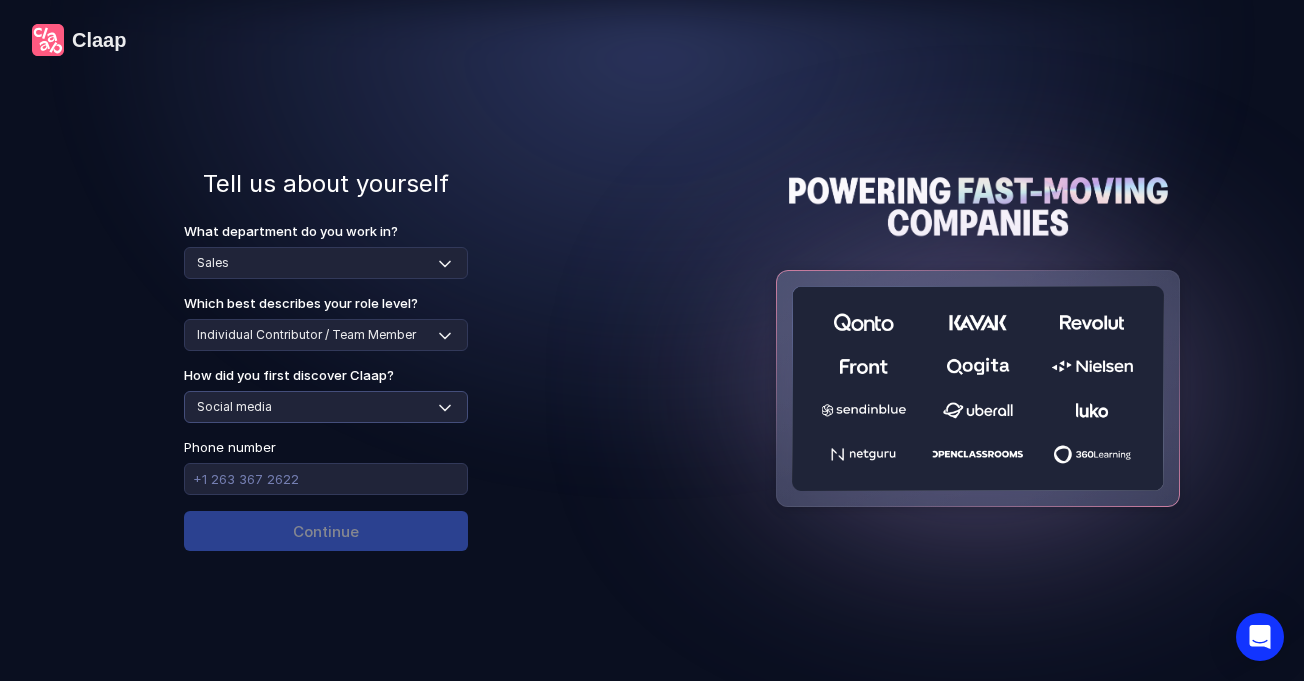 click on "Select channel Social media Youtube or banner advert Claap contacted me Friend or colleague recommendation Someone sent me a video with Claap Podcast or newsletter Google / Web search Product Hunt Other" at bounding box center (326, 407) 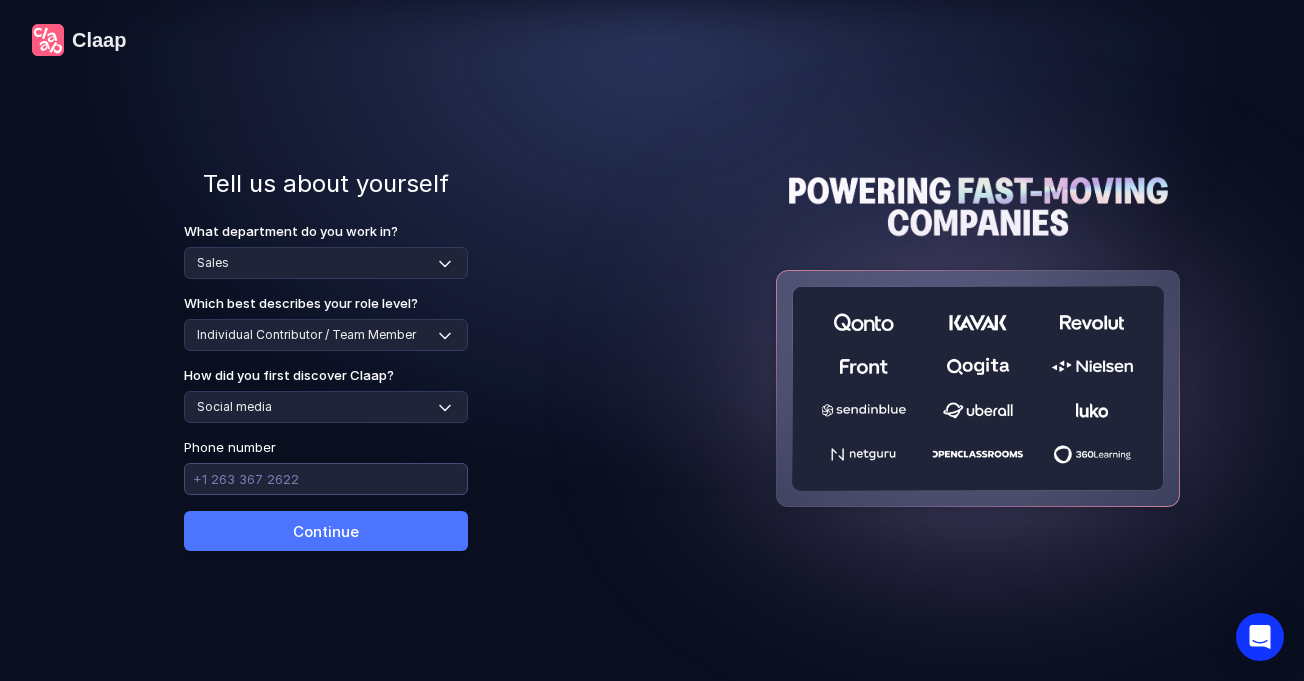 click at bounding box center [326, 479] 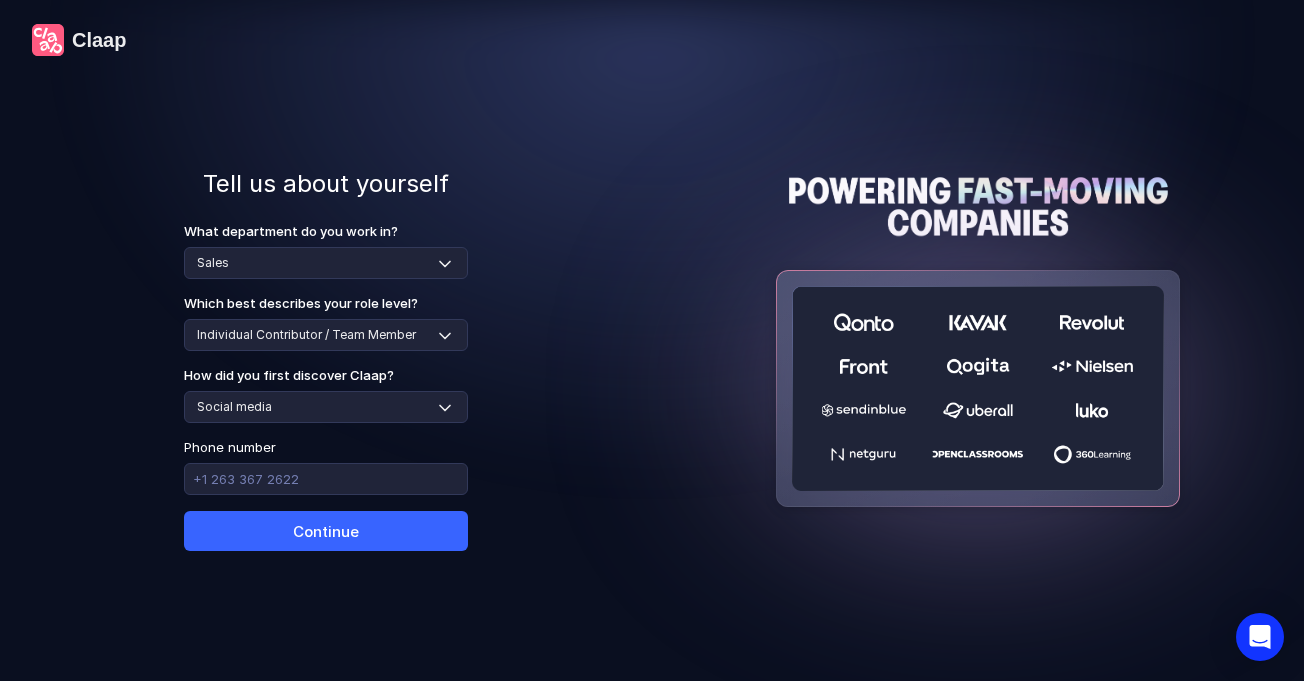 click on "Continue" at bounding box center [326, 531] 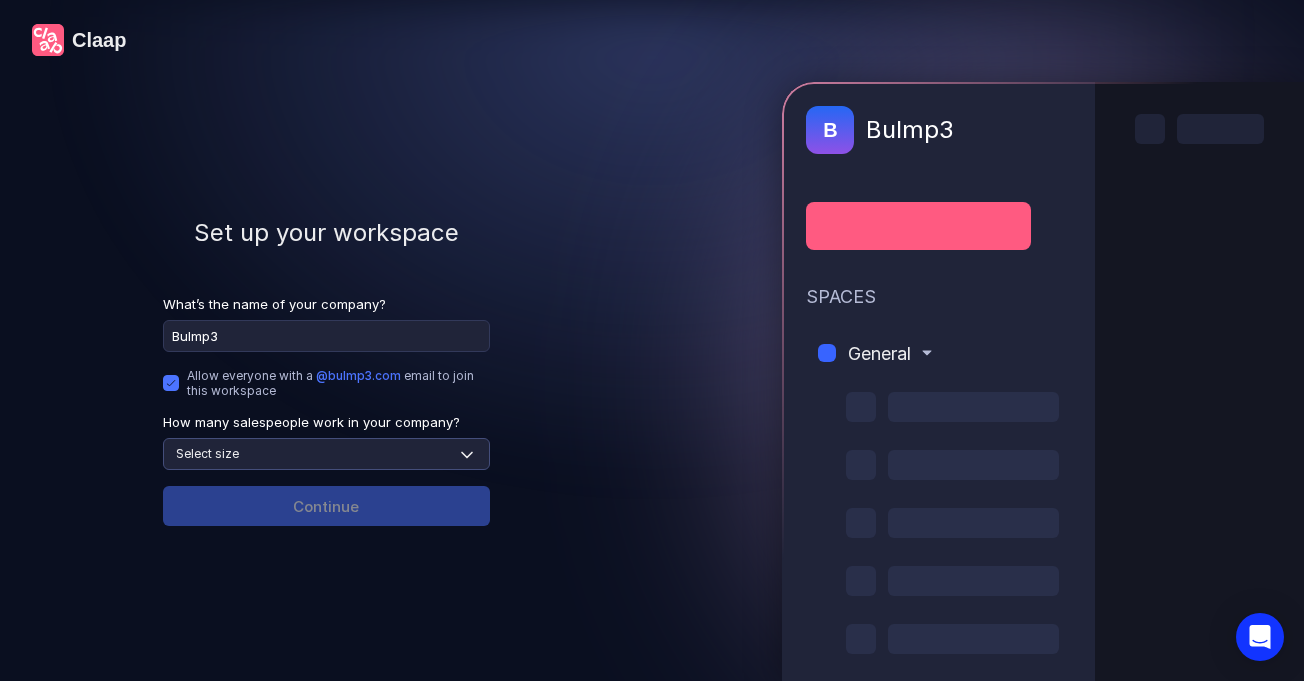 click on "Select size None 1-4 5-30 31-100 101-500 500+" at bounding box center [326, 454] 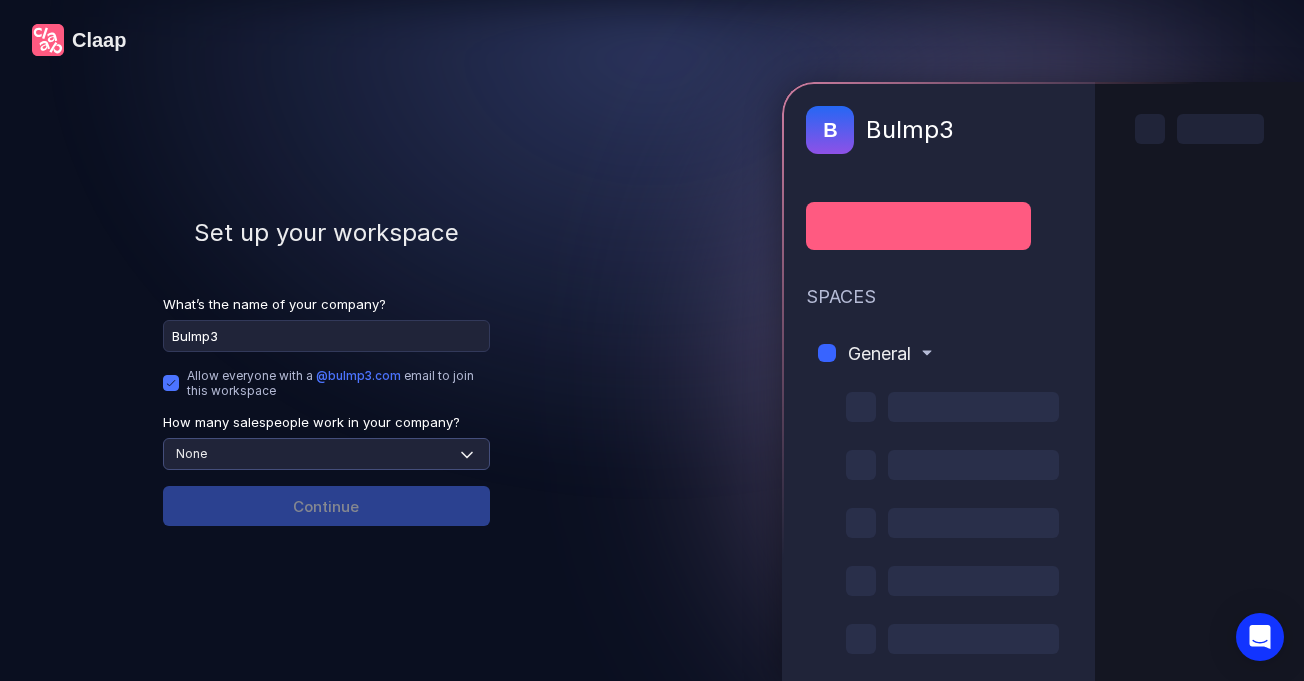 click on "Select size None 1-4 5-30 31-100 101-500 500+" at bounding box center (326, 454) 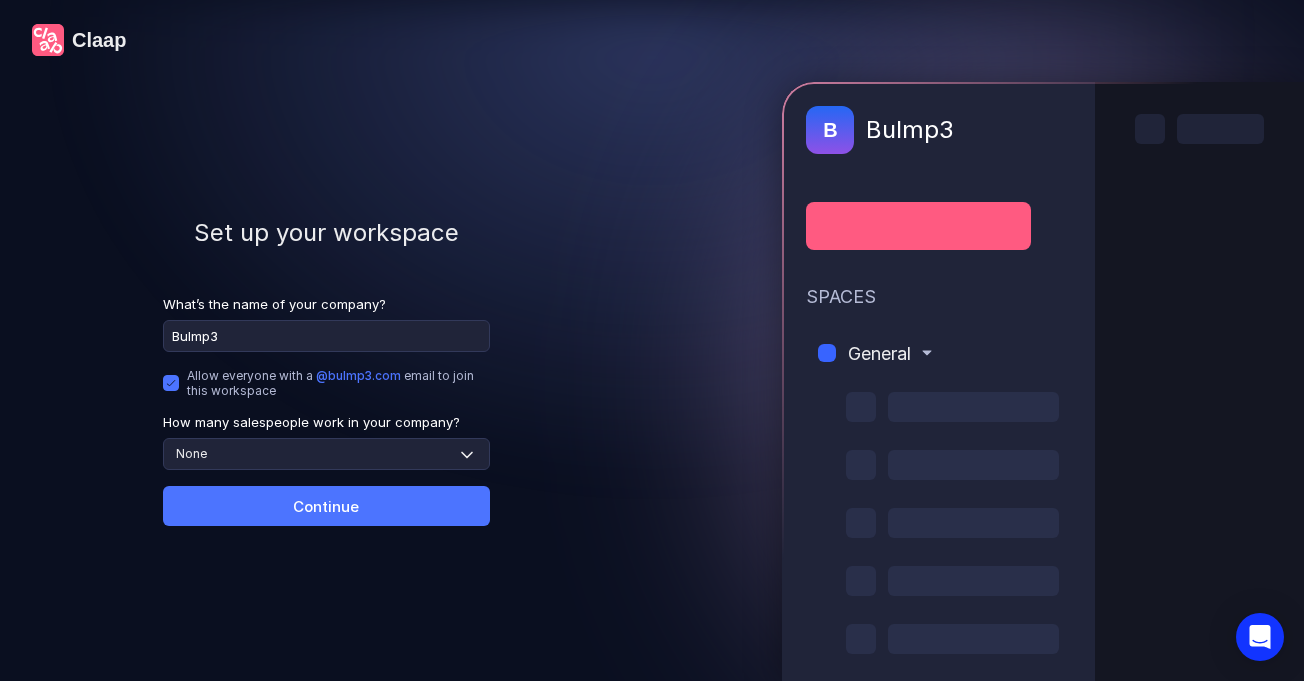drag, startPoint x: 391, startPoint y: 487, endPoint x: 397, endPoint y: 499, distance: 13.416408 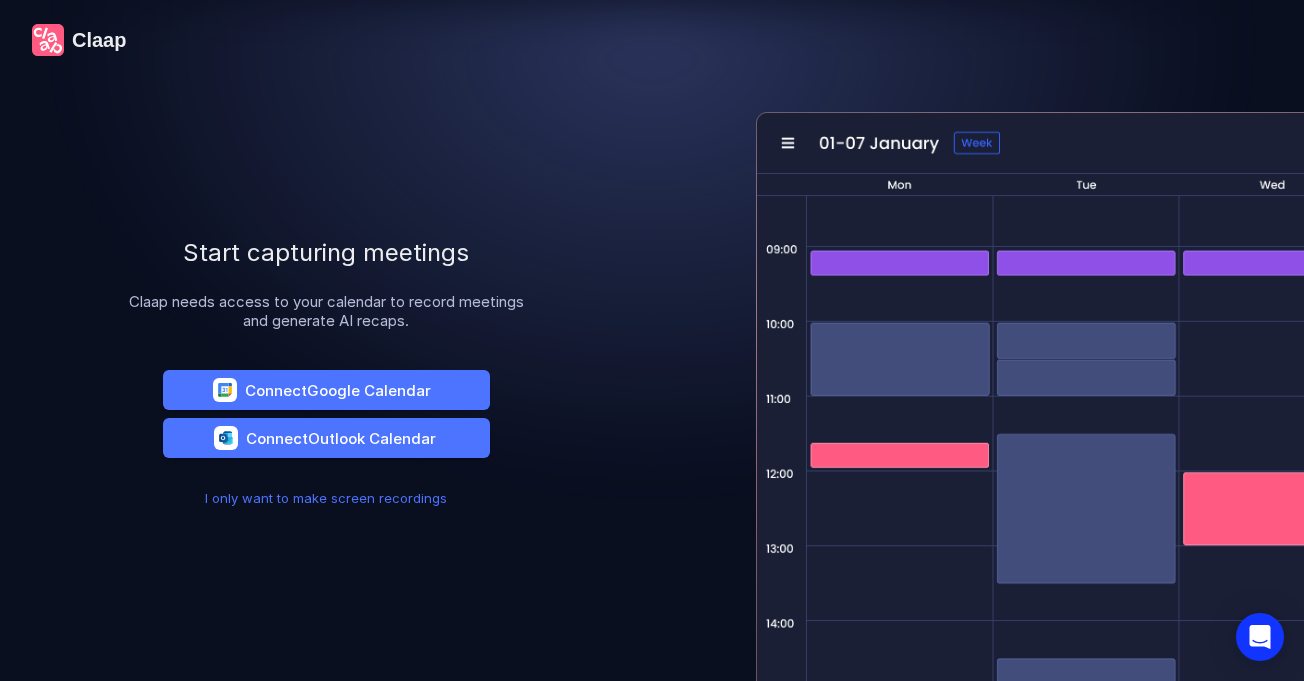 click on "I only want to make screen recordings" at bounding box center [326, 498] 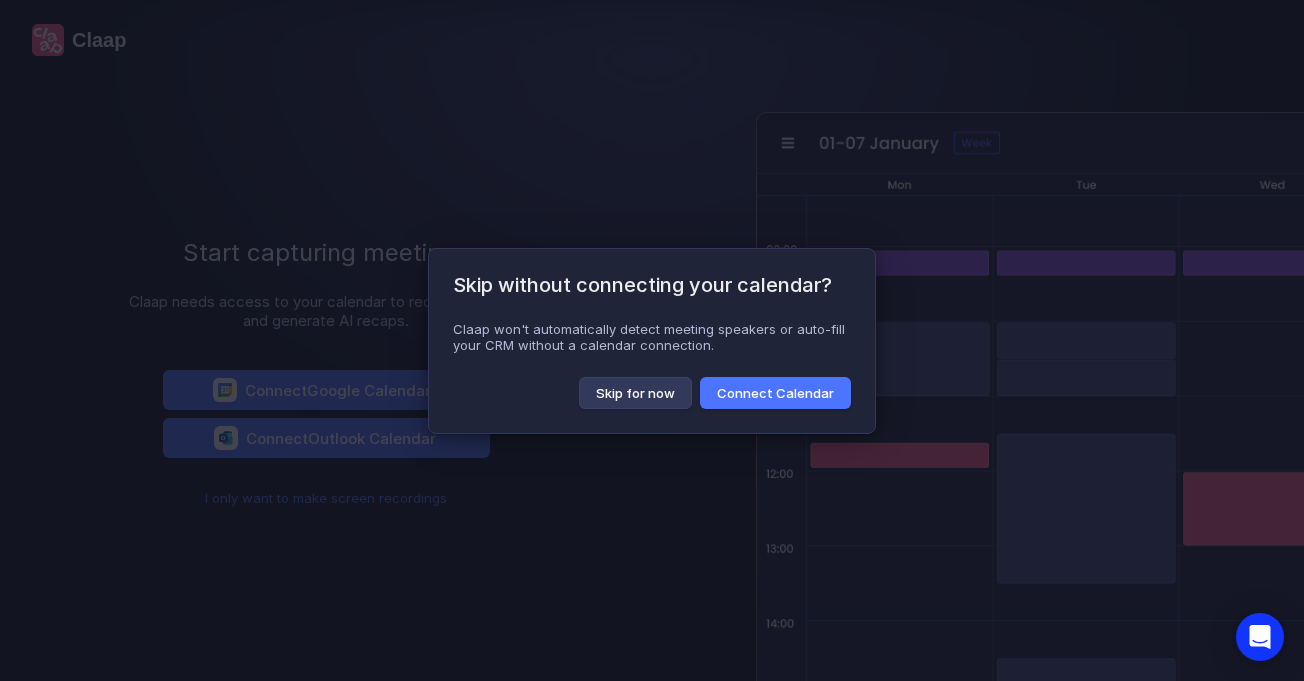 click on "Skip for now" at bounding box center [635, 393] 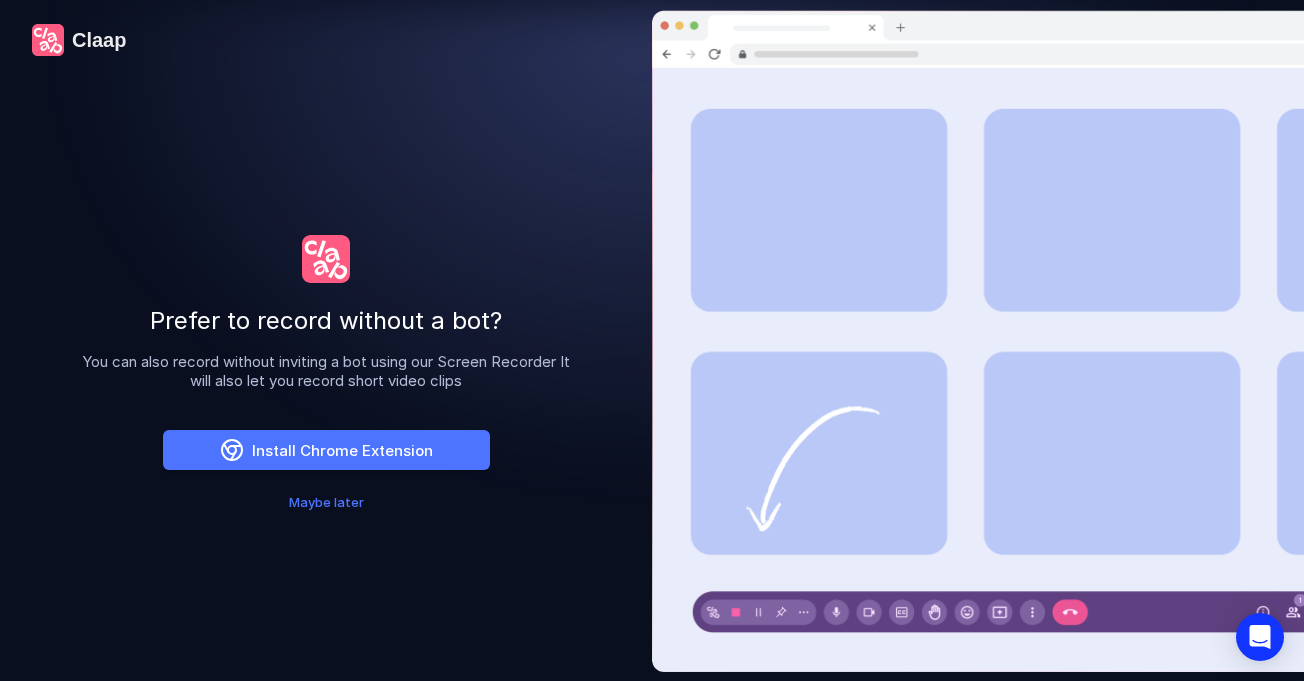 click on "Maybe later" at bounding box center (326, 502) 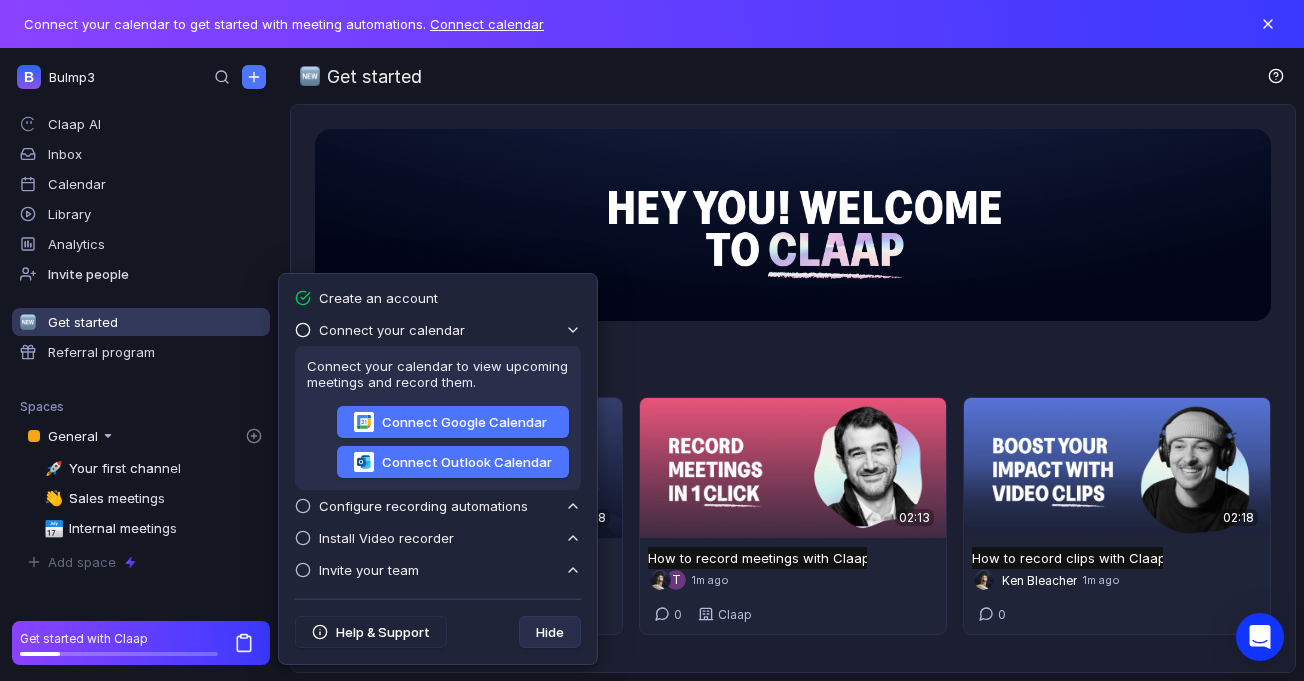 click at bounding box center (793, 225) 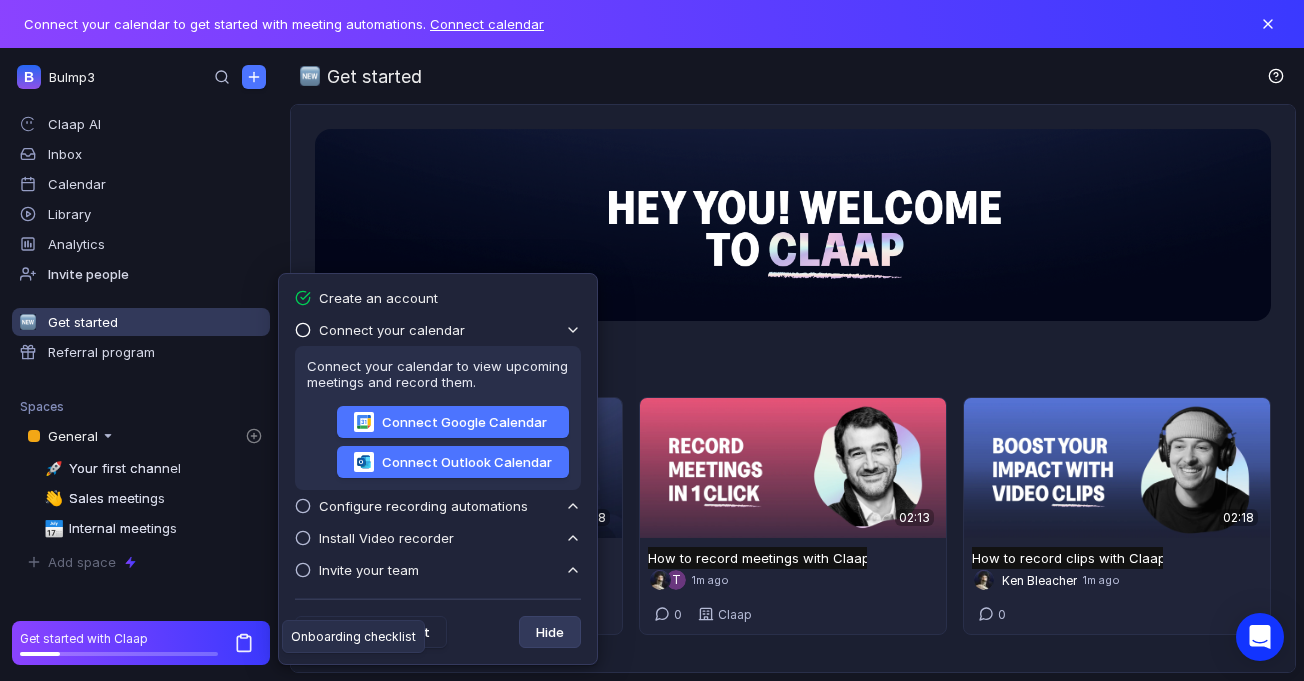 click on "Hide" at bounding box center [550, 632] 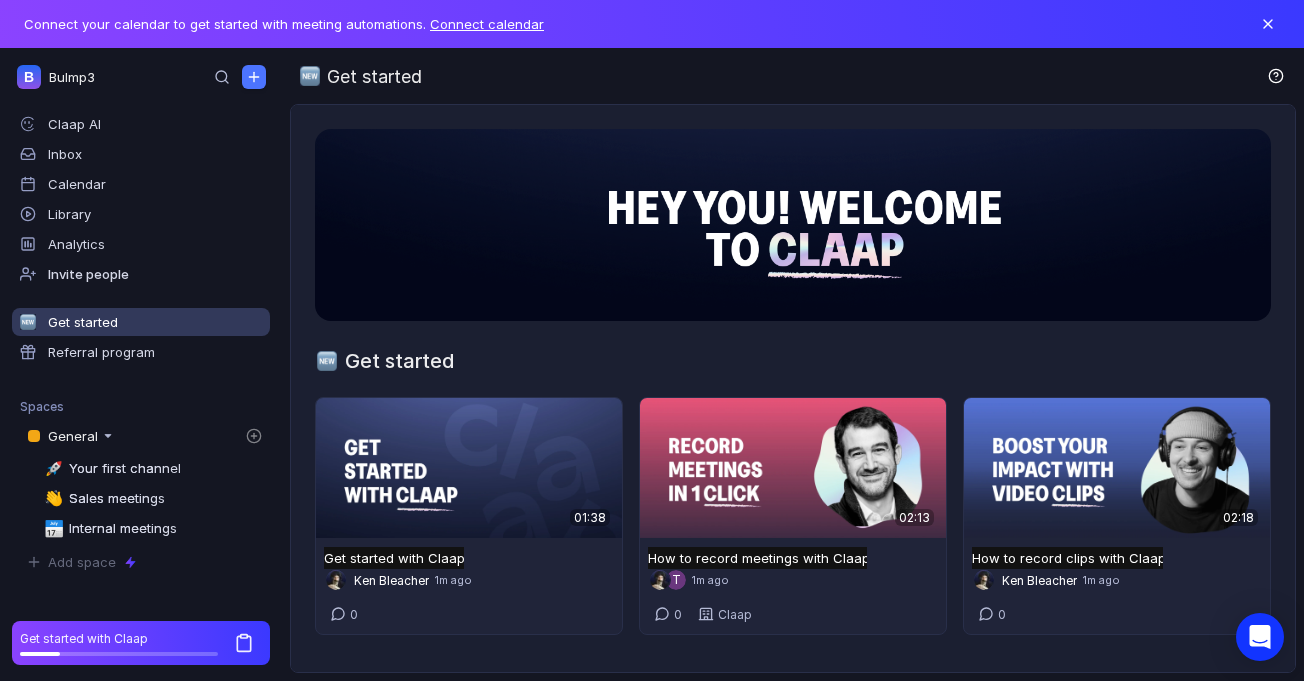 scroll, scrollTop: 11, scrollLeft: 0, axis: vertical 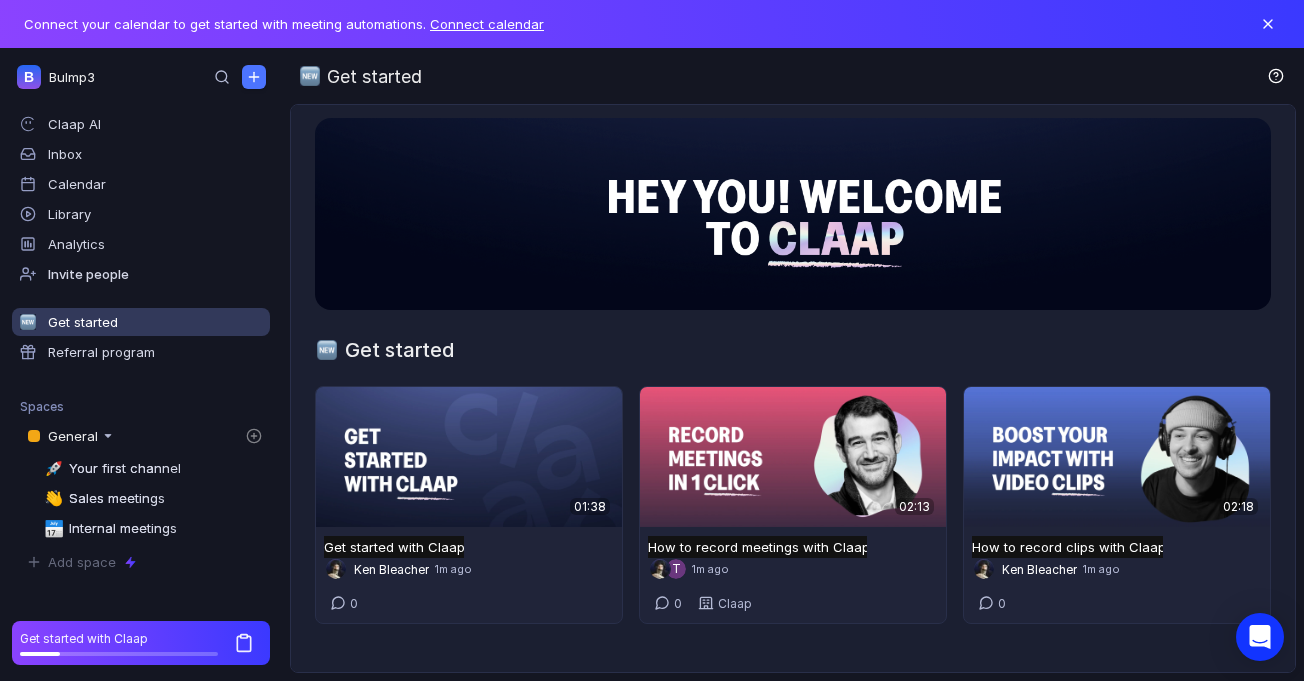 click on "🚀 Your first channel 👋 Sales meetings 📅 Internal meetings" at bounding box center [153, 499] 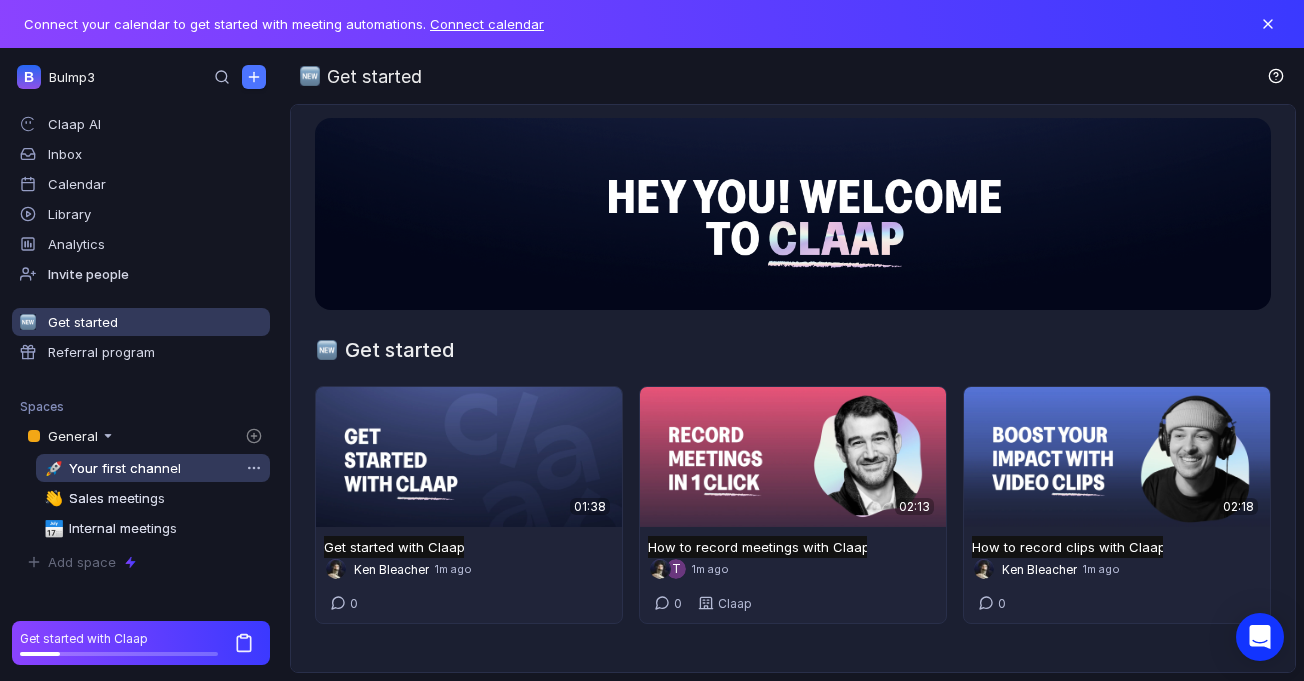 click on "Your first channel" at bounding box center [125, 468] 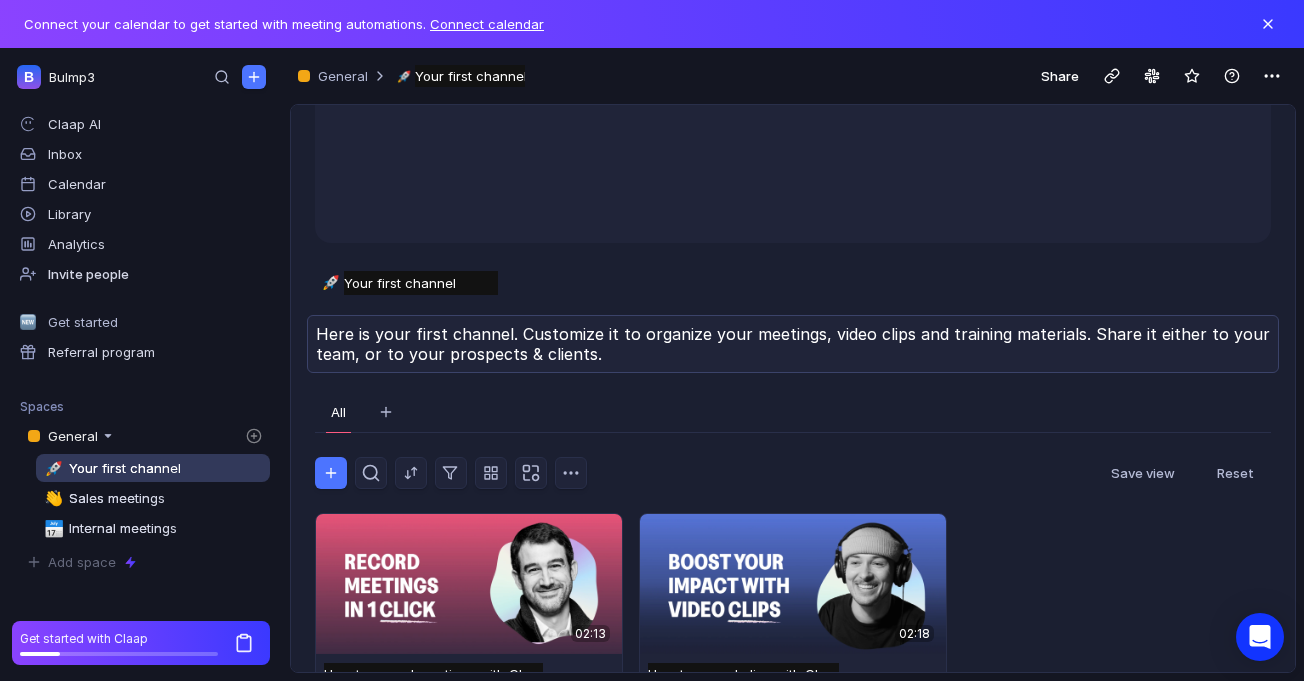 scroll, scrollTop: 0, scrollLeft: 0, axis: both 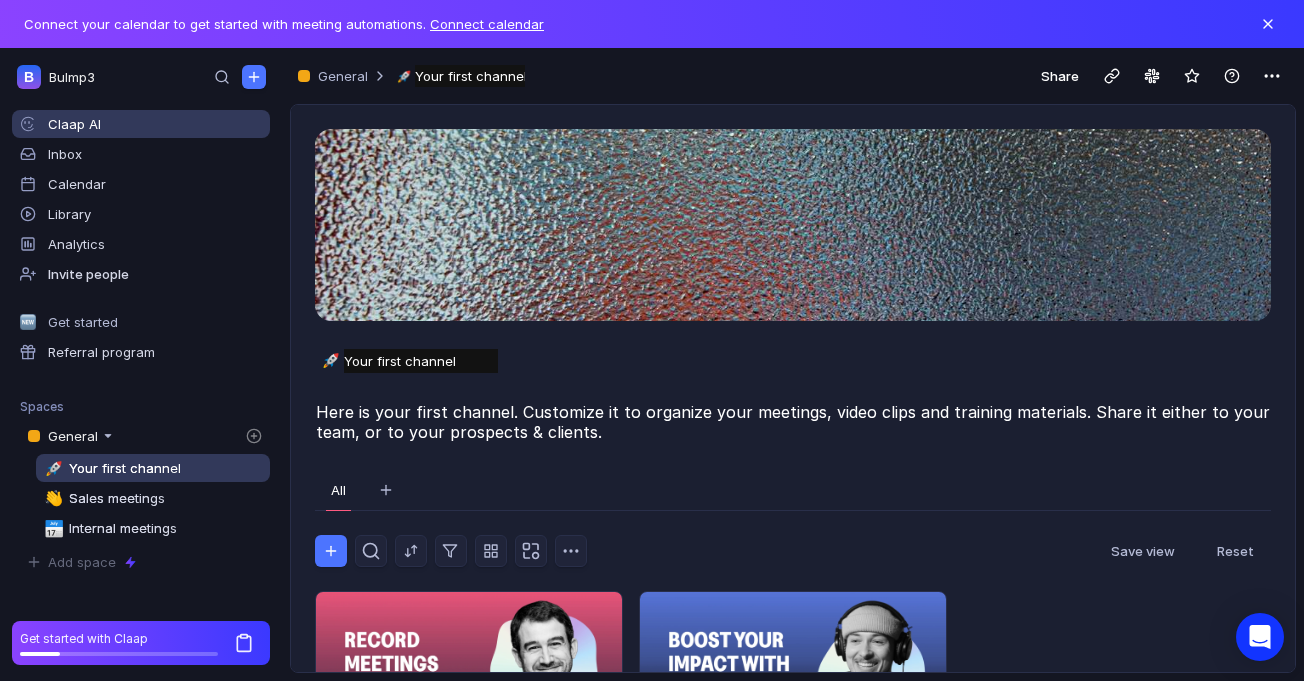 click on "Claap AI" at bounding box center (141, 124) 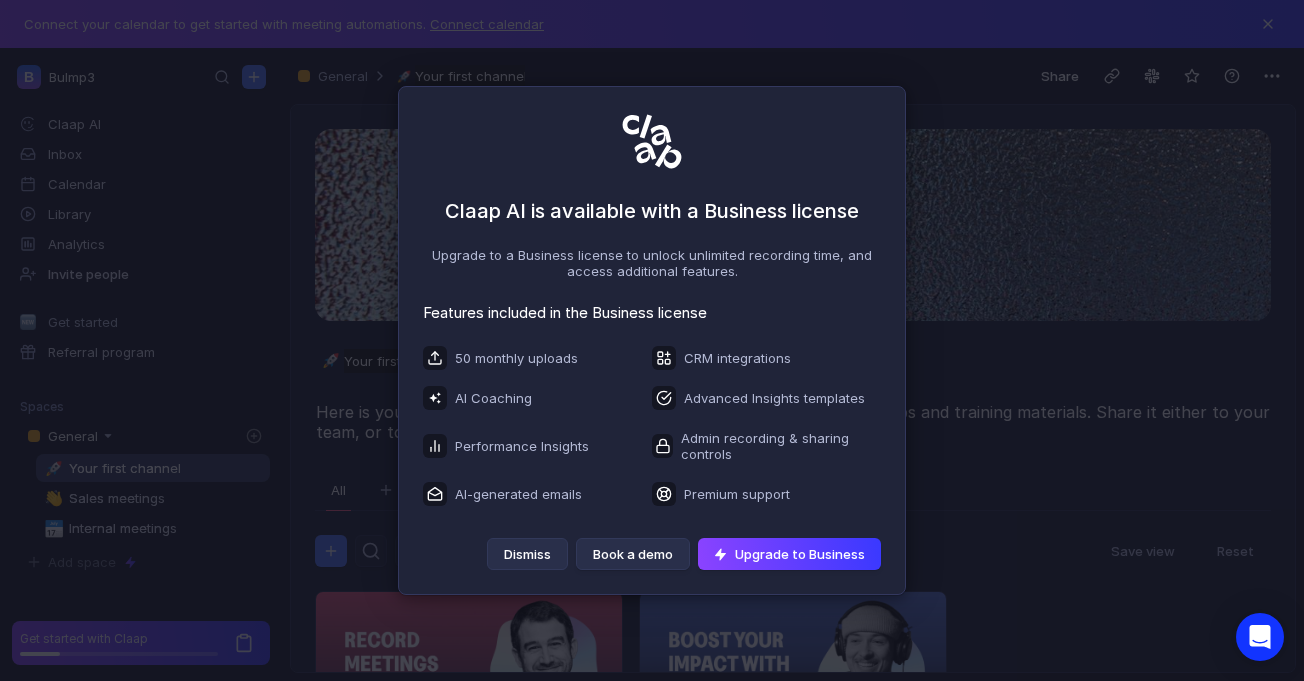 click on "Dismiss" at bounding box center [527, 554] 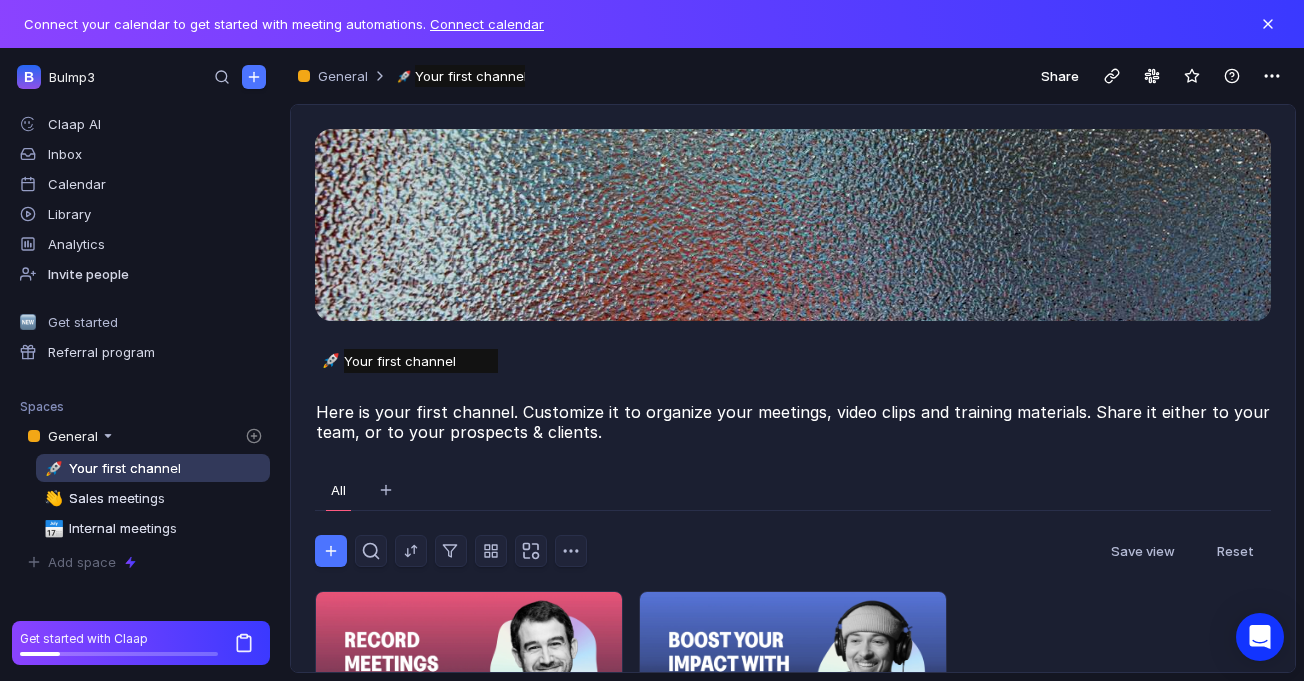 click on "Claap AI Inbox Calendar Library Analytics Invite people Get started Referral program" at bounding box center [141, 238] 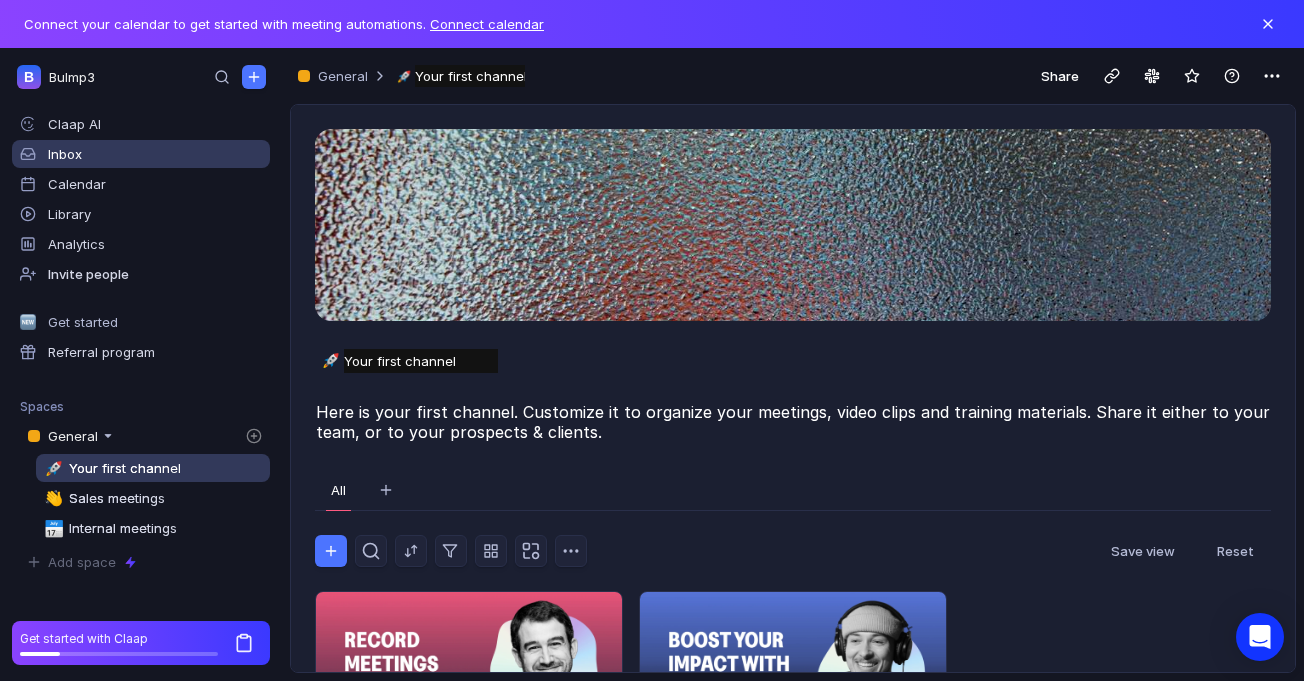 click on "Inbox" at bounding box center (155, 124) 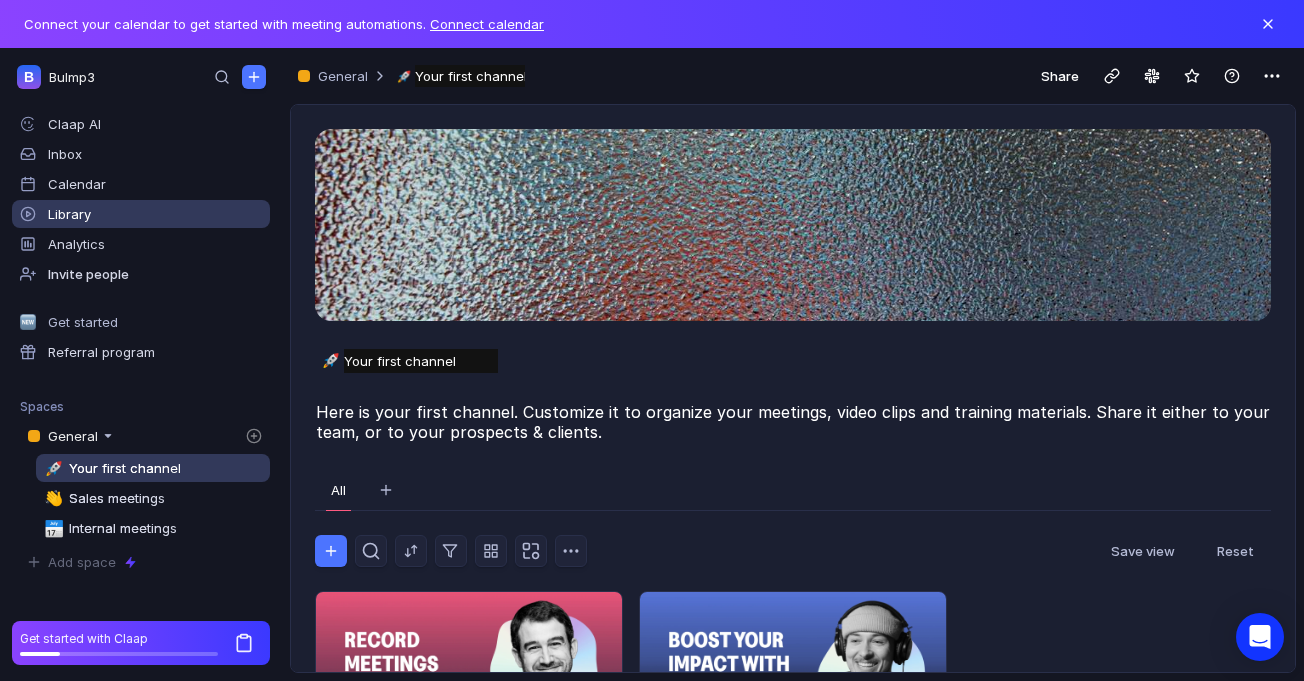 click on "Library" at bounding box center (141, 214) 